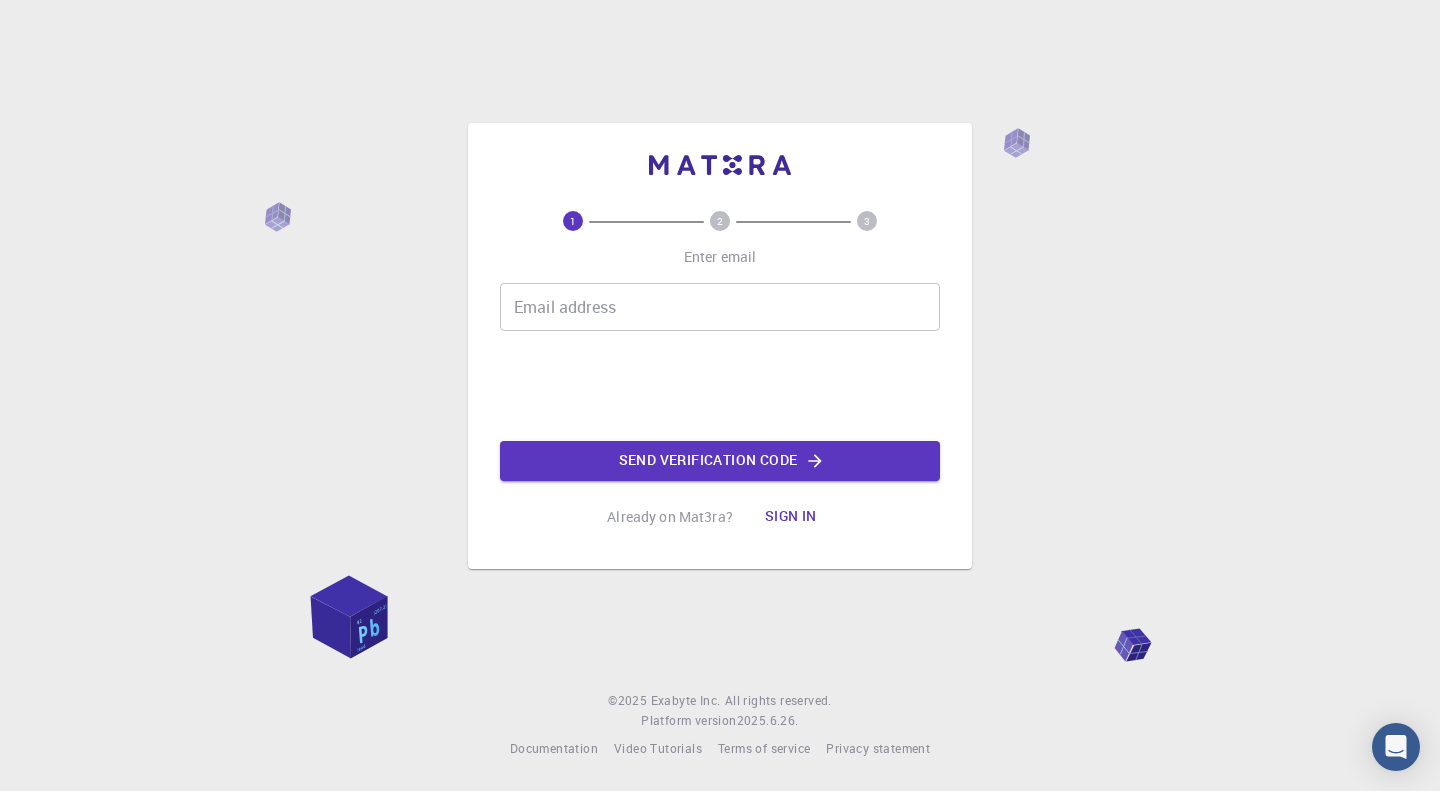 scroll, scrollTop: 0, scrollLeft: 0, axis: both 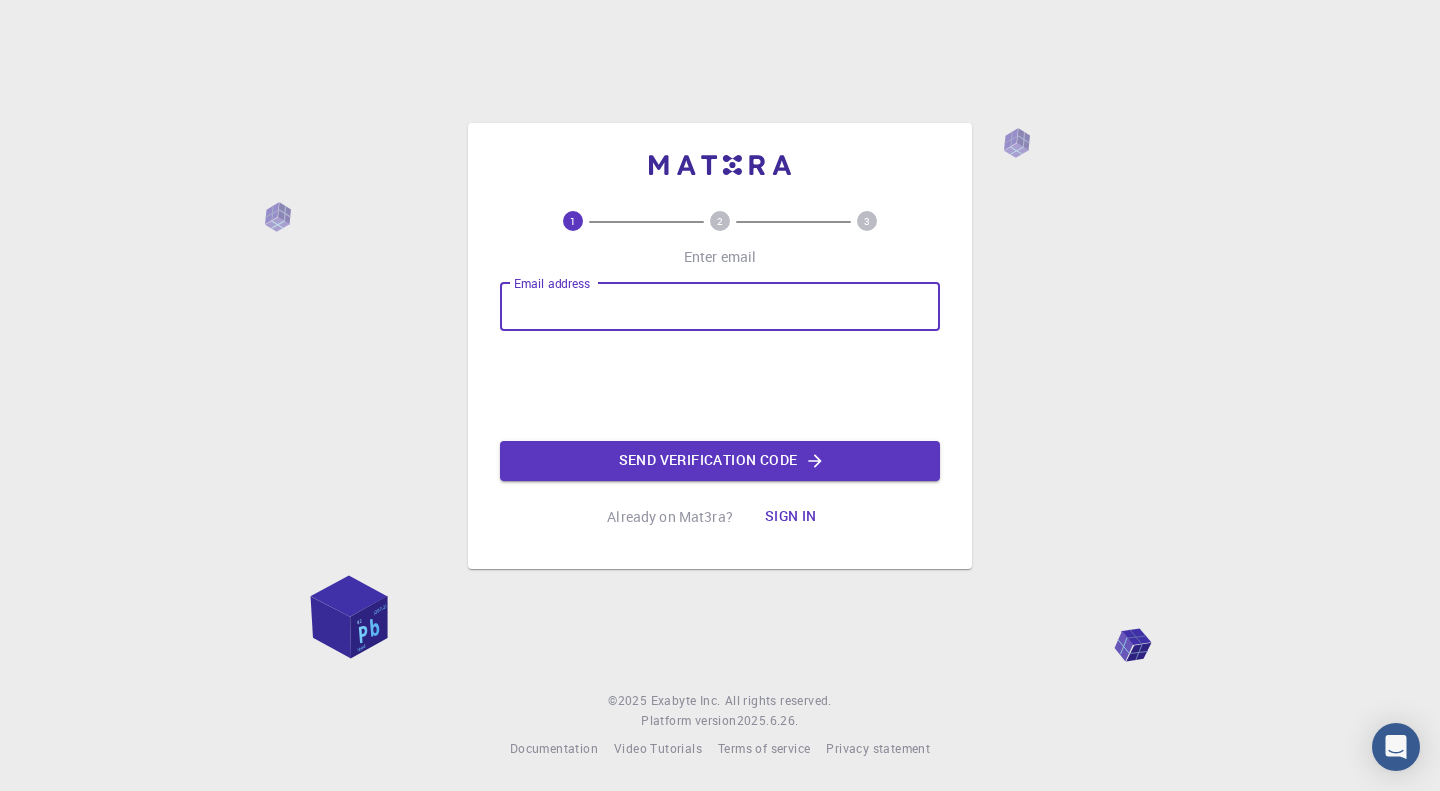 click on "Email address" at bounding box center (720, 307) 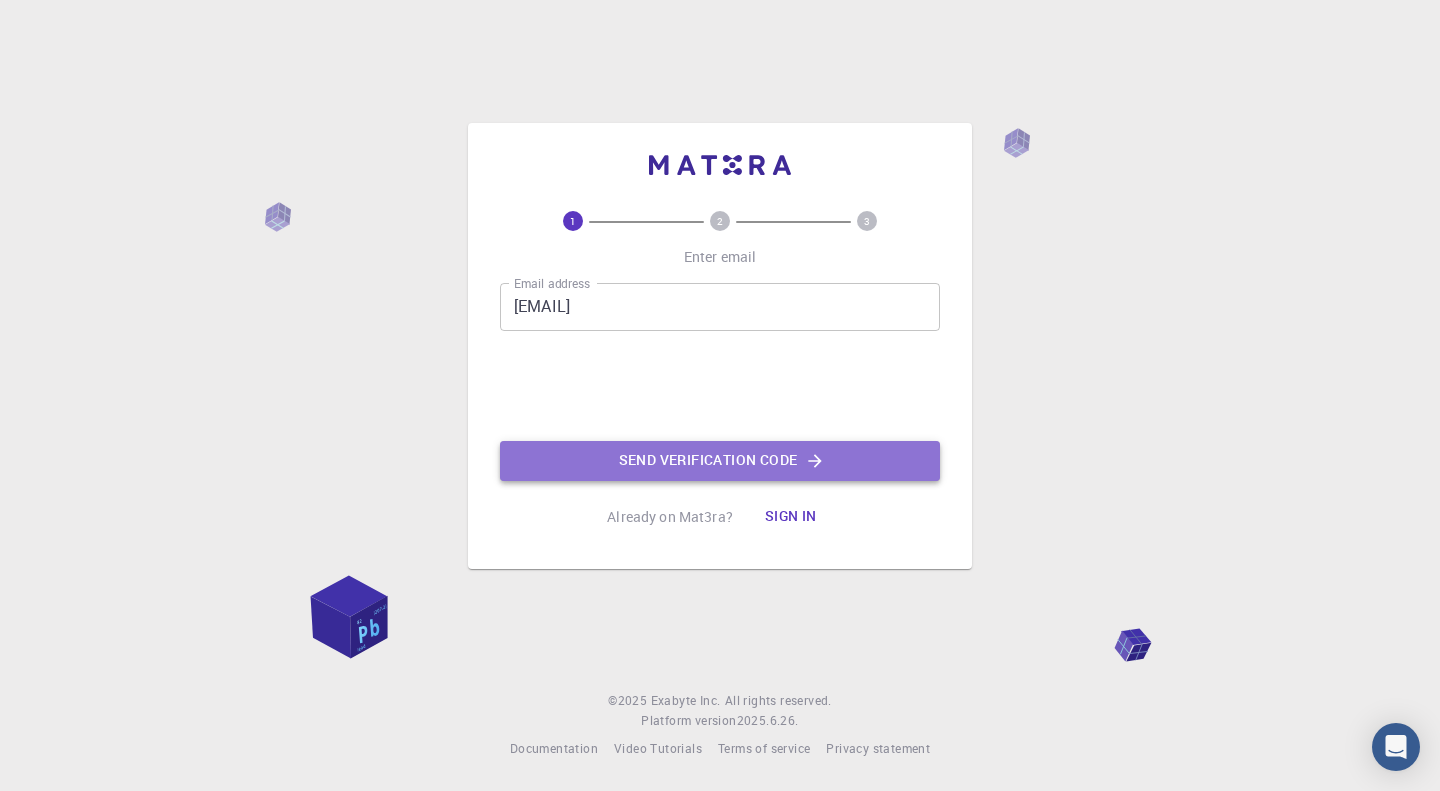click on "Send verification code" 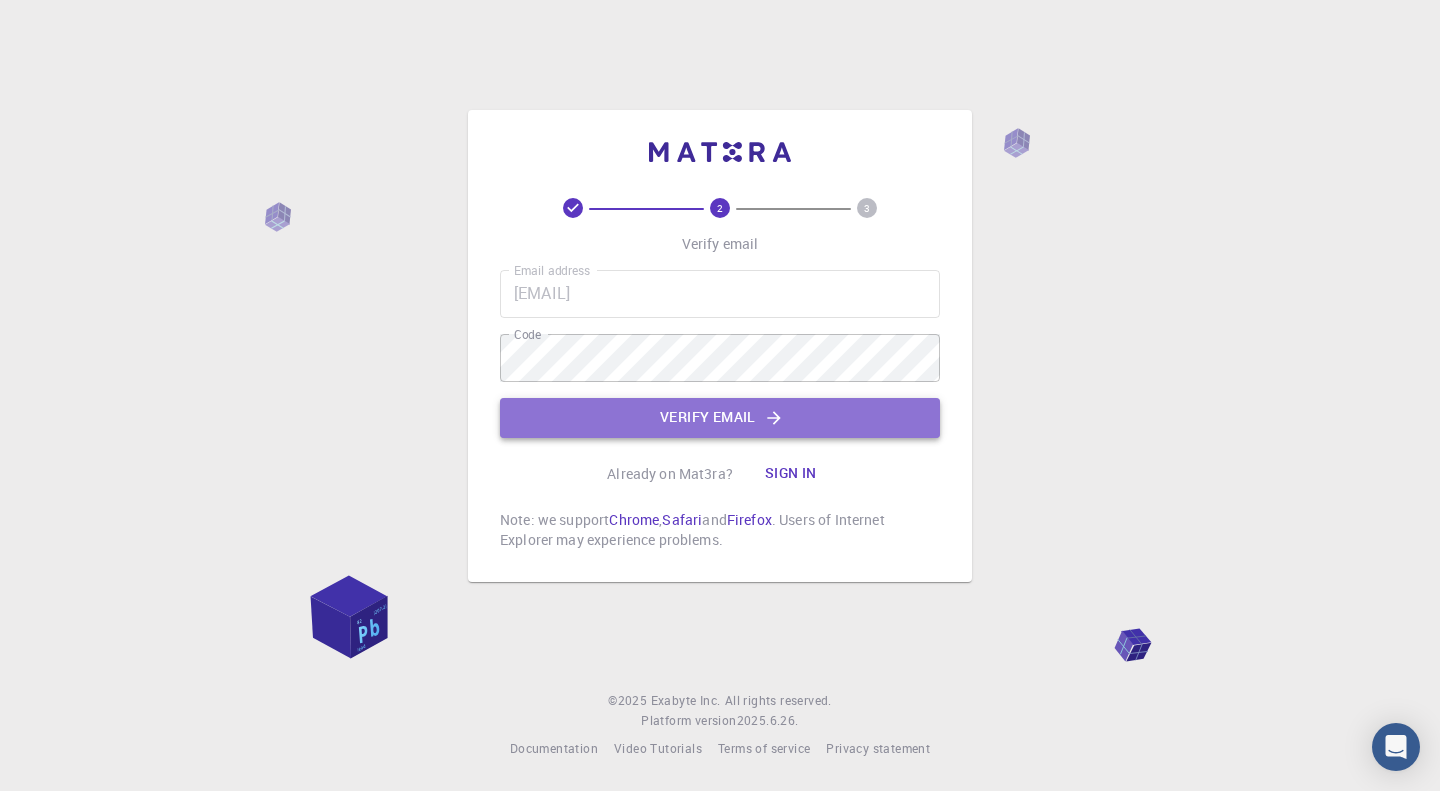 click on "Verify email" 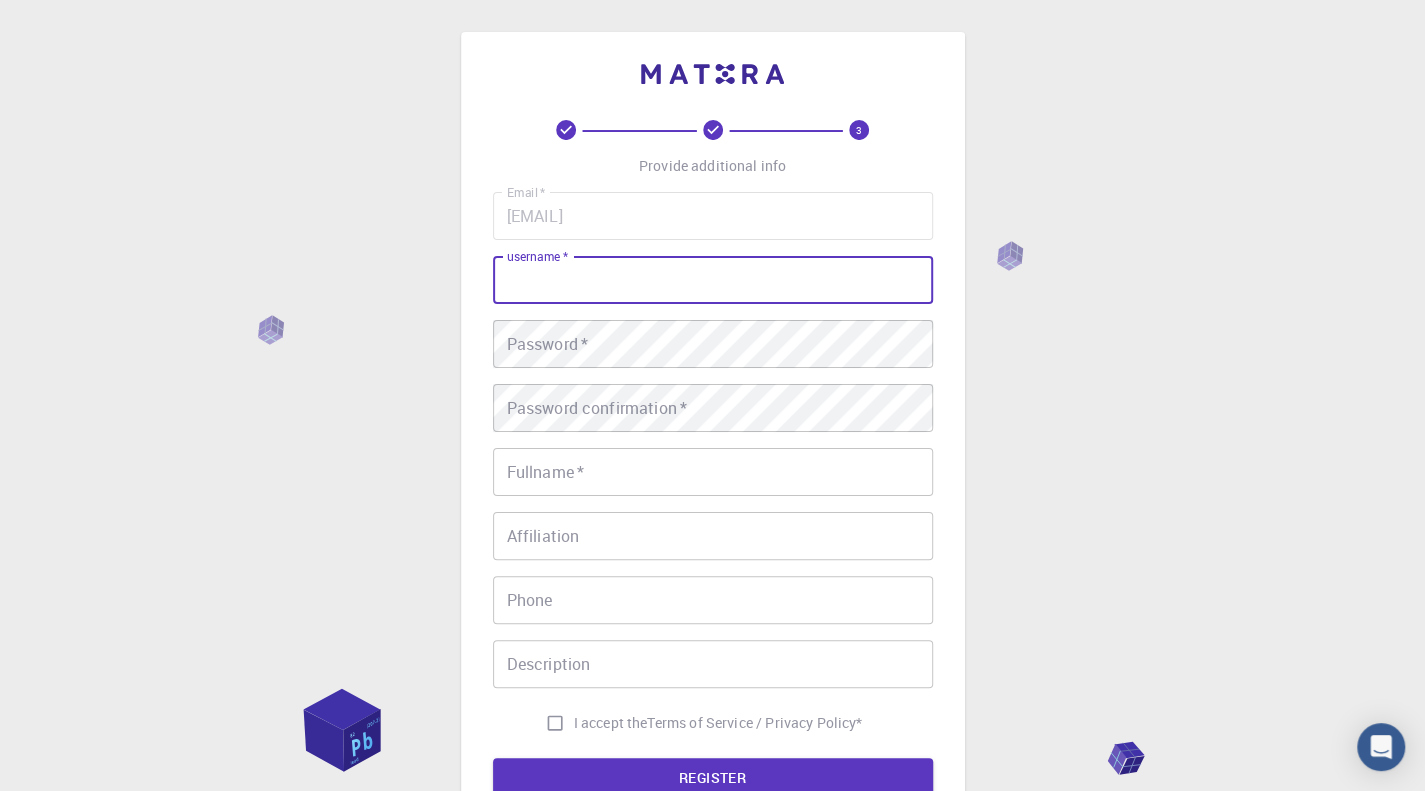 click on "username   *" at bounding box center (713, 280) 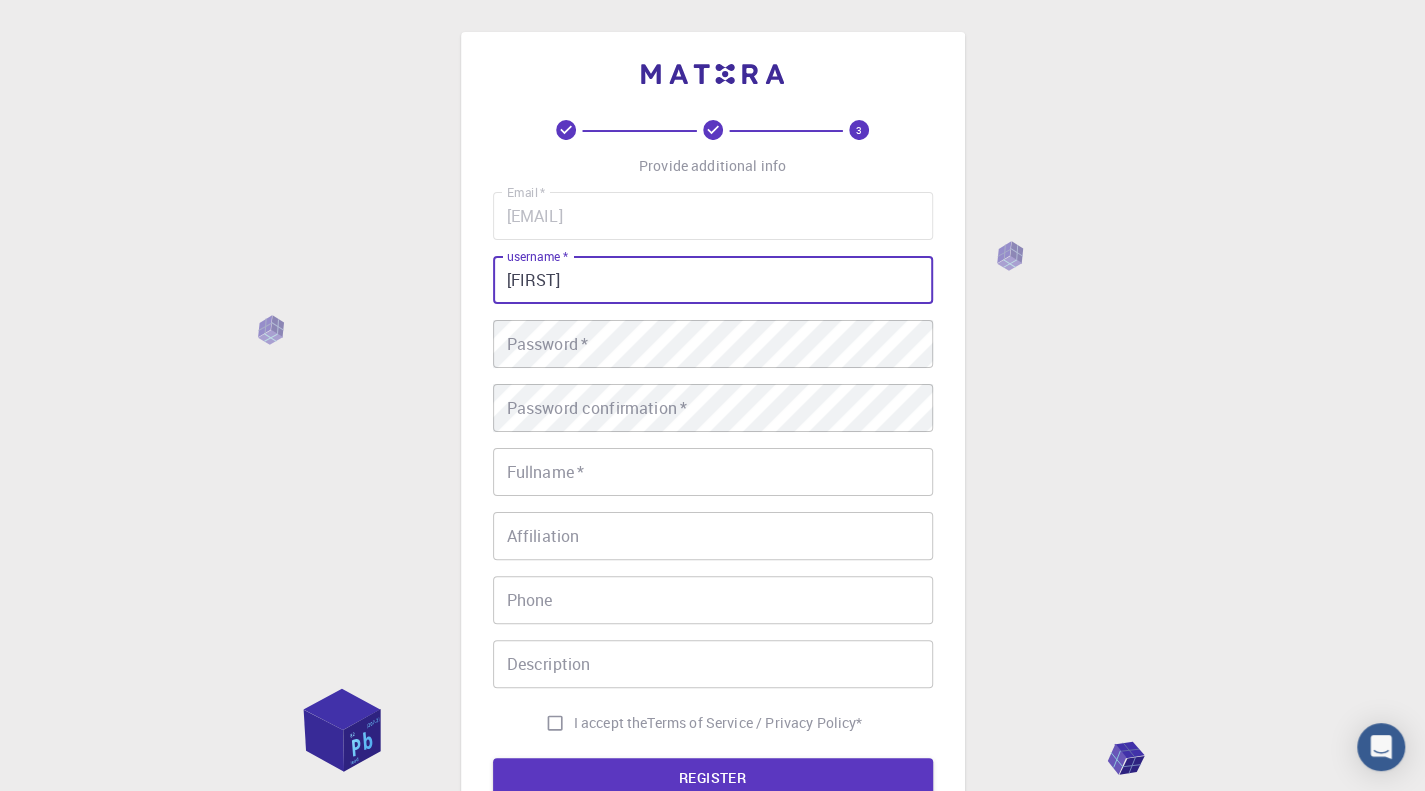 type on "[FIRST]" 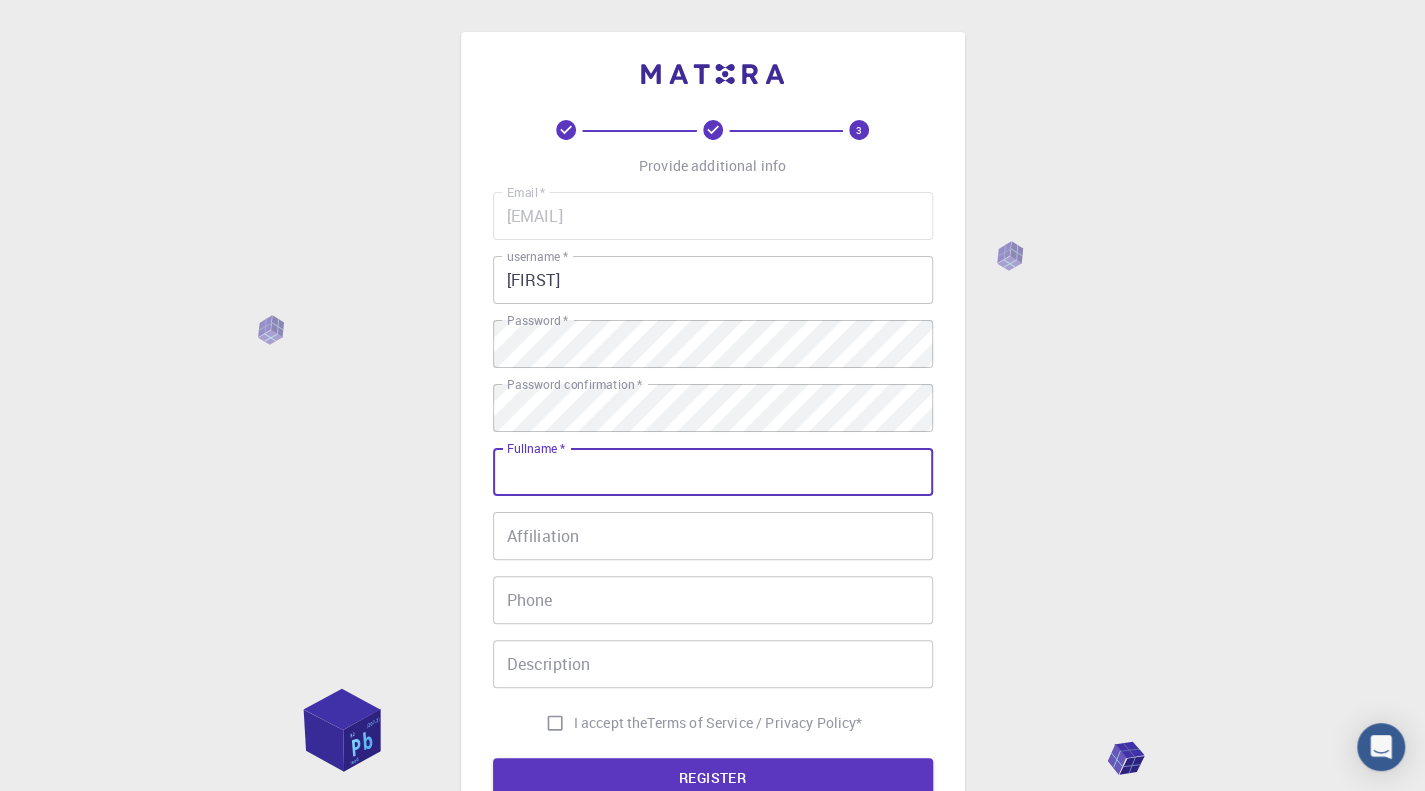 click on "Fullname   *" at bounding box center [713, 472] 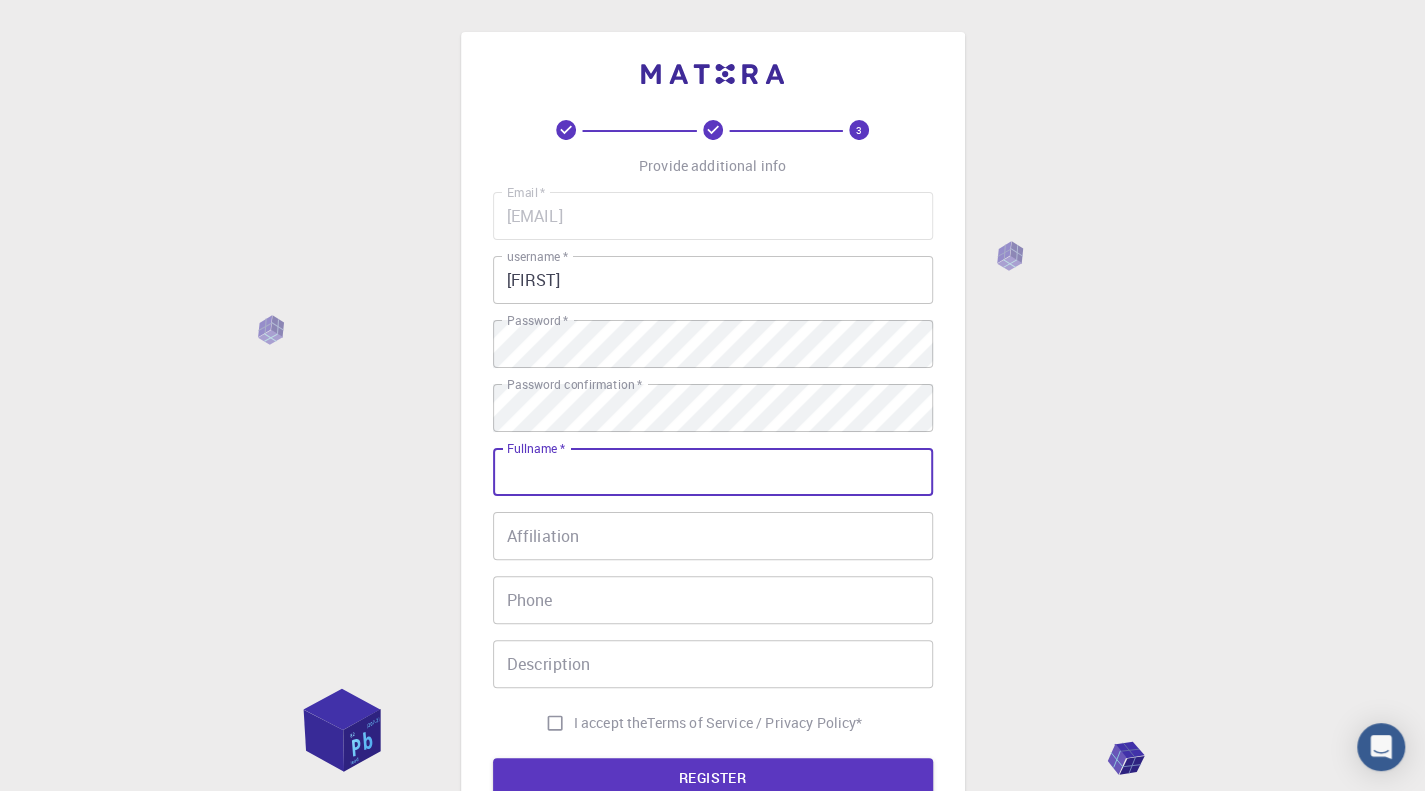 type on "[FIRST] [LAST] [LAST]" 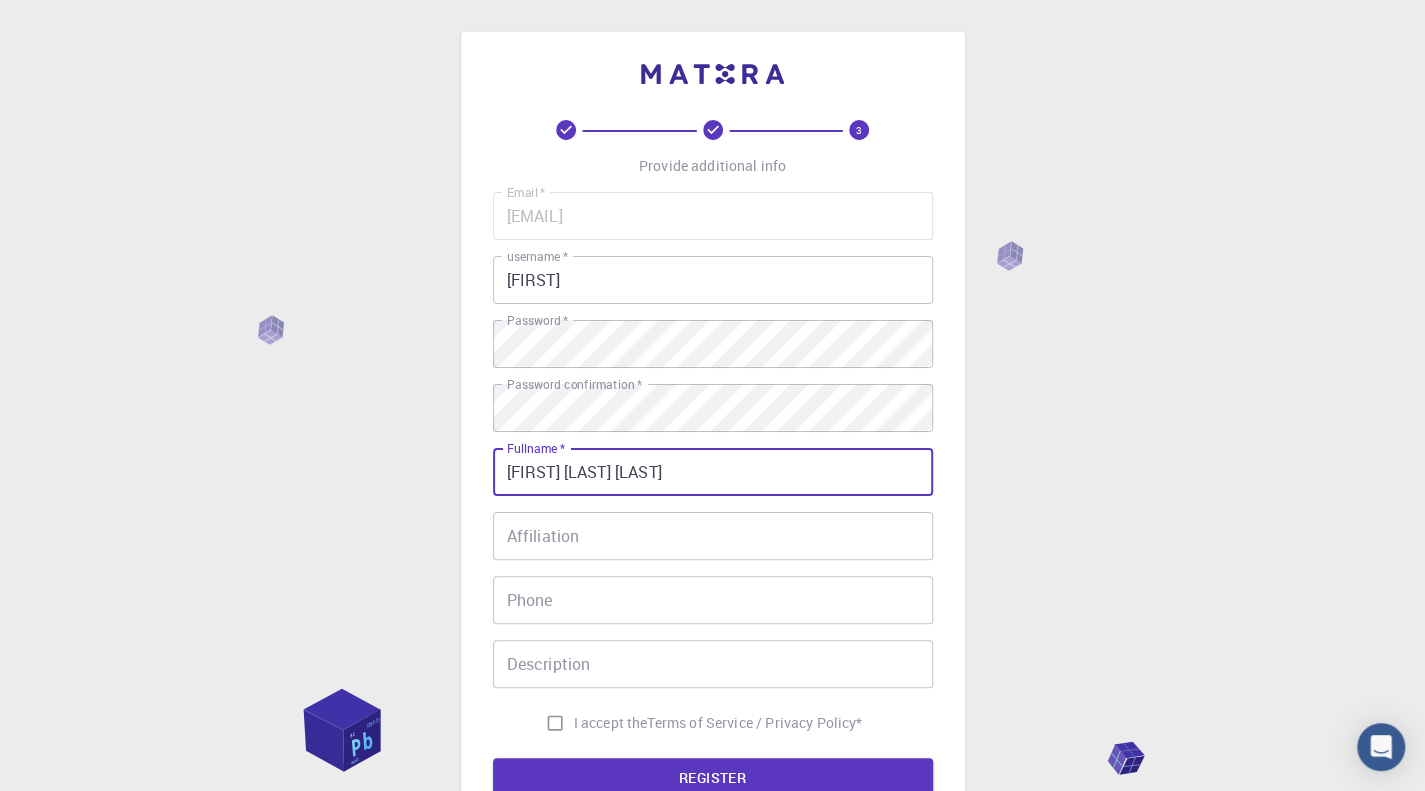 type on "[PHONE]" 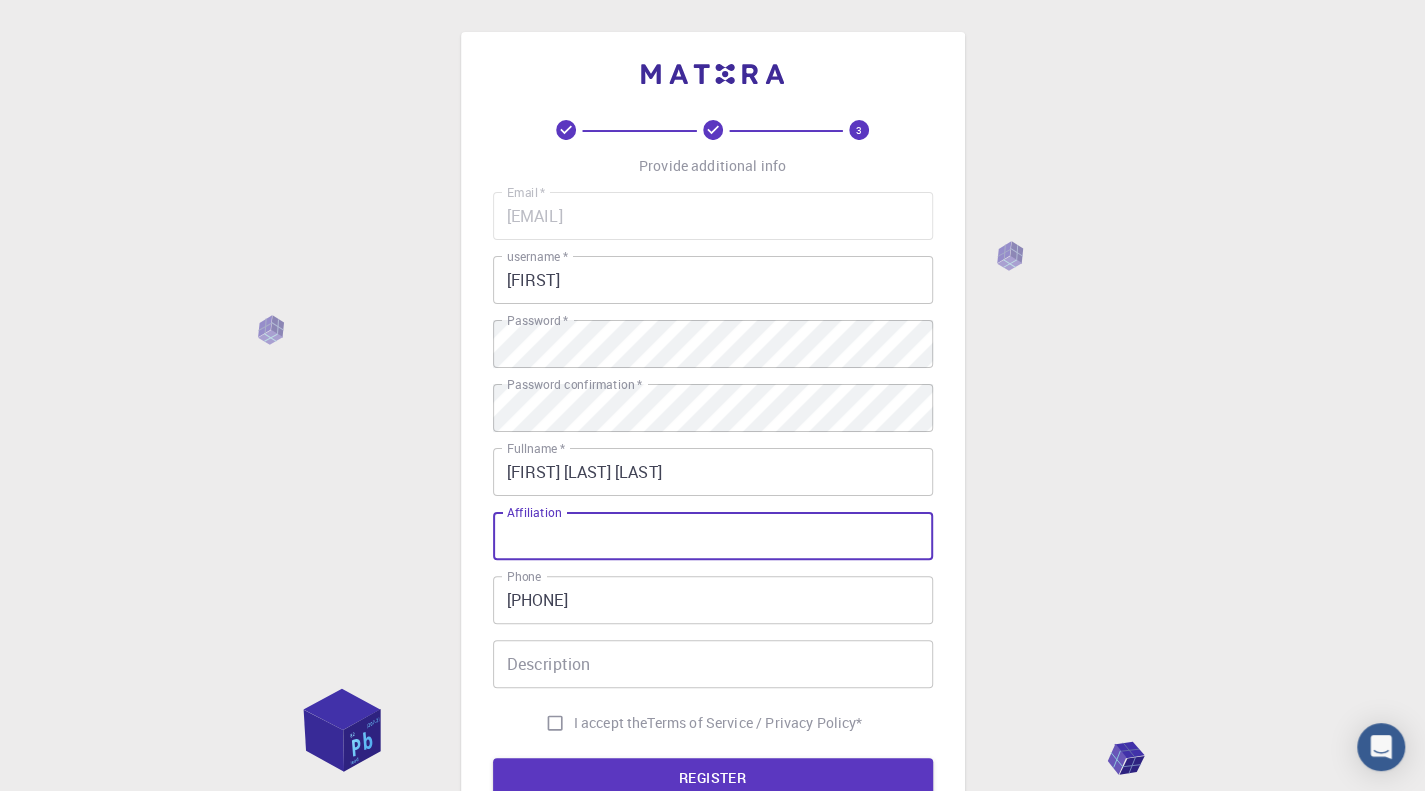 click on "Affiliation" at bounding box center [713, 536] 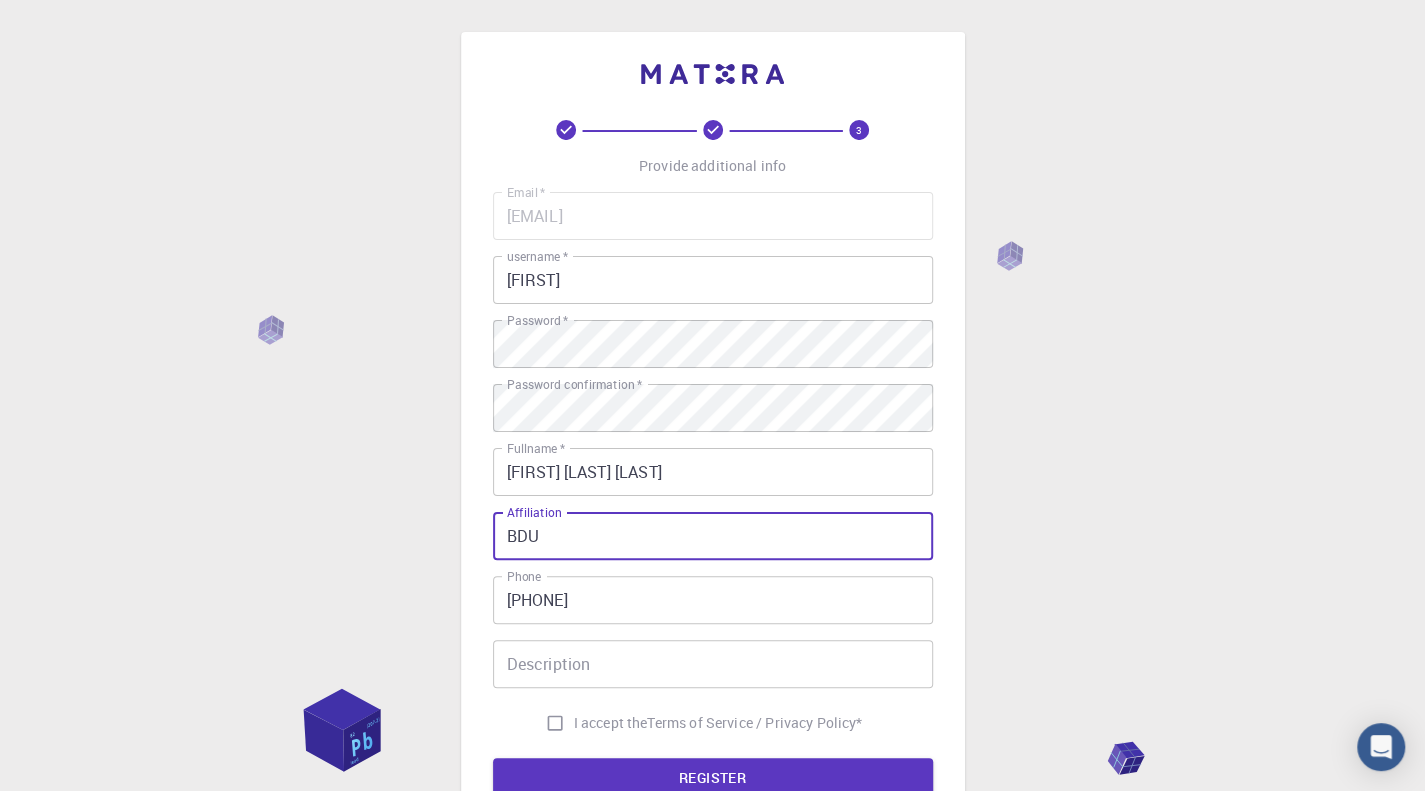 type on "BDU" 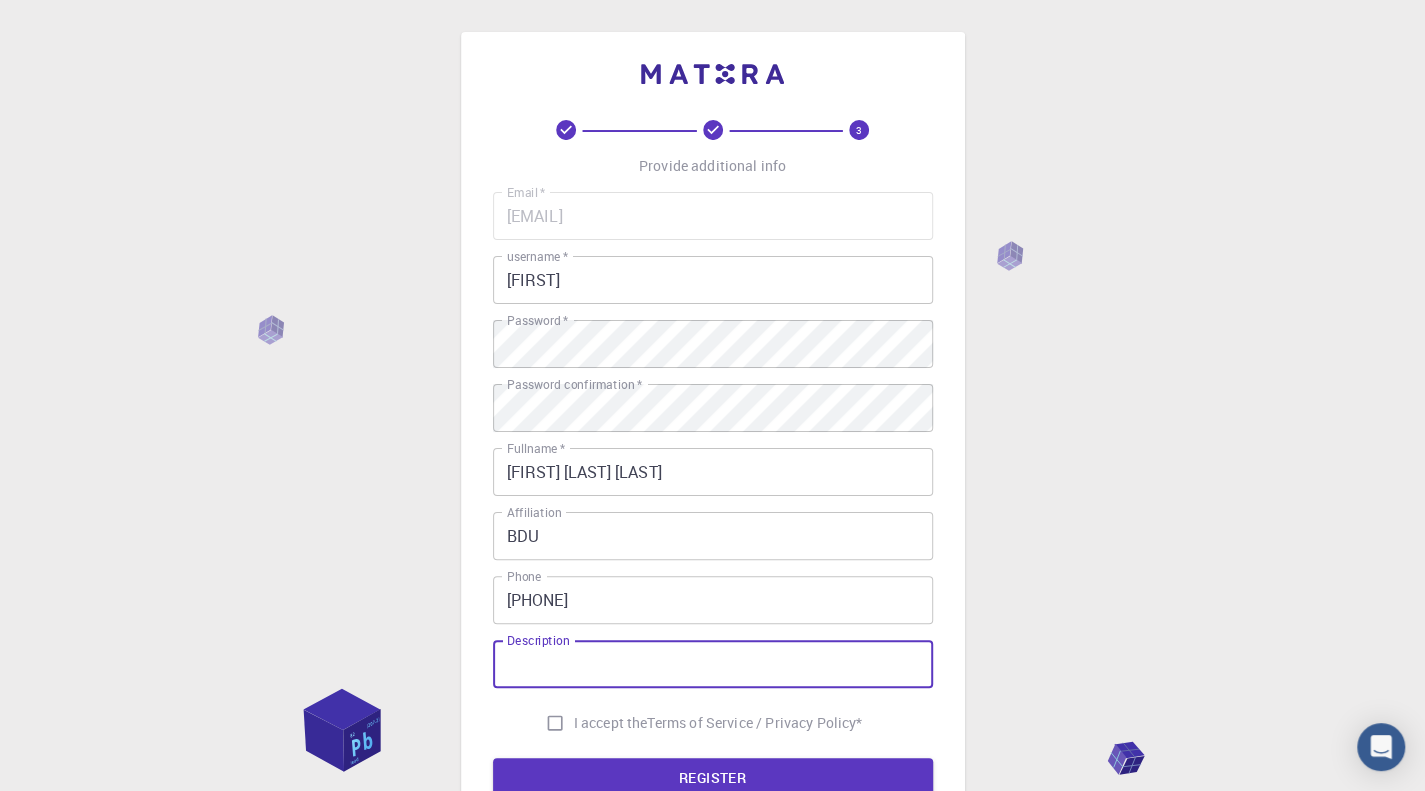 click on "Description" at bounding box center [713, 664] 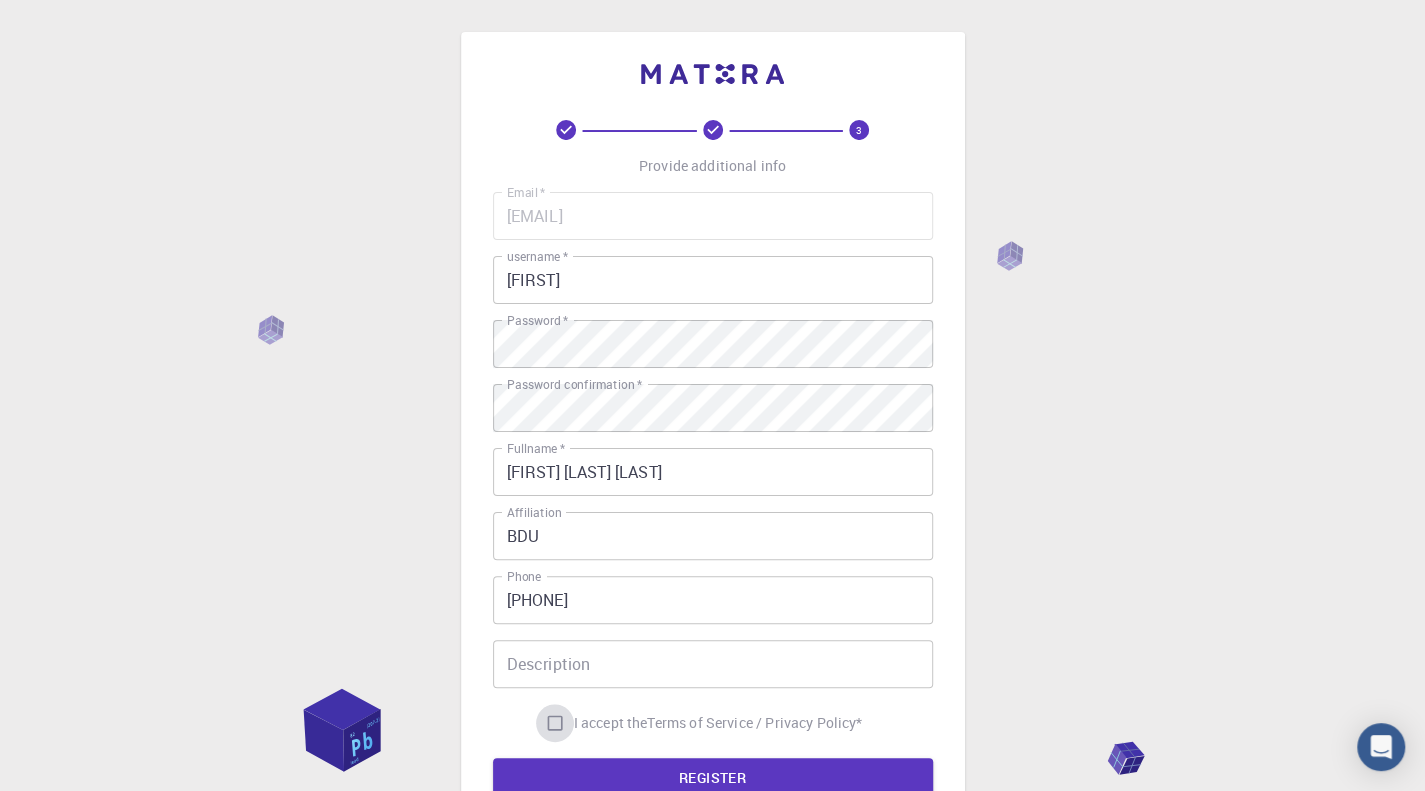 click on "I accept the  Terms of Service / Privacy Policy  *" at bounding box center (555, 723) 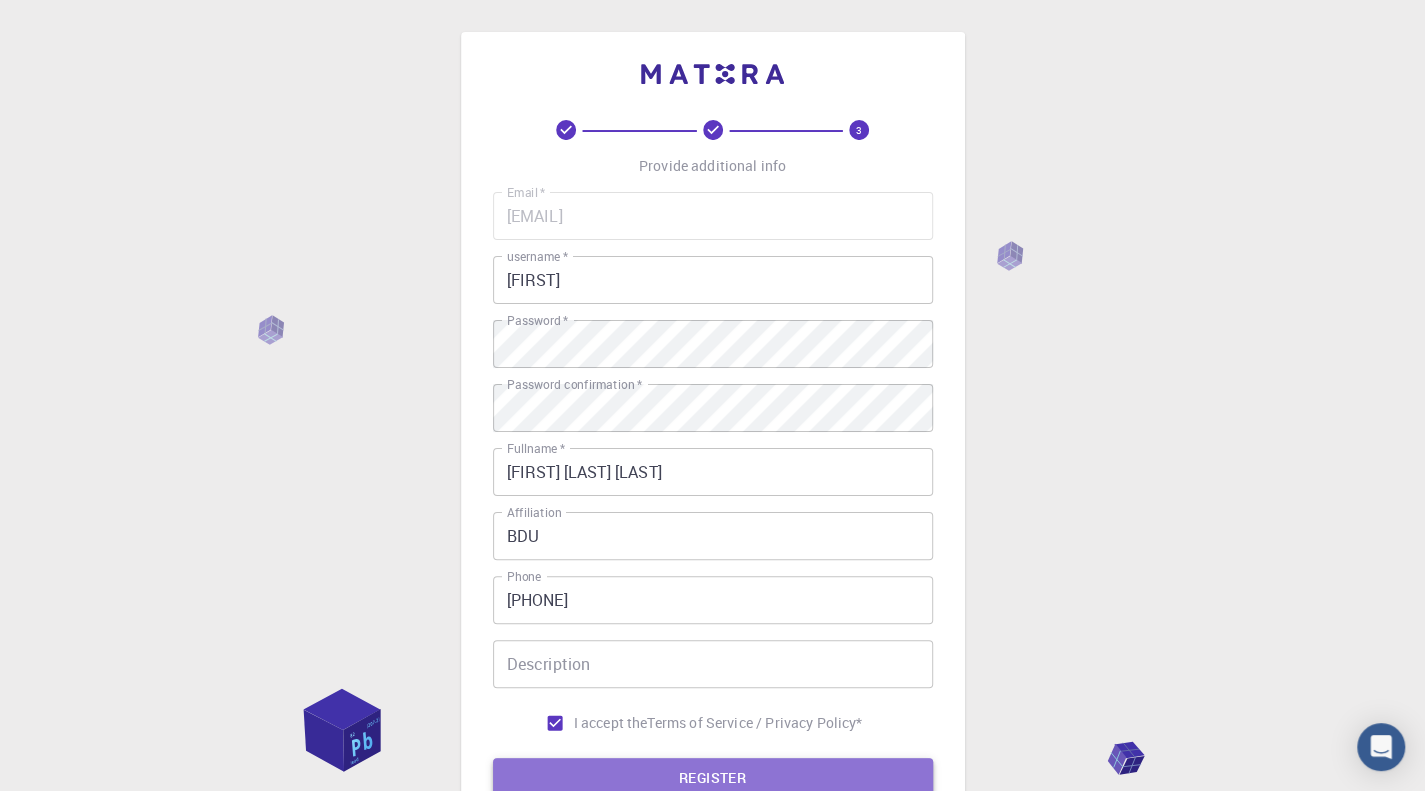 click on "REGISTER" at bounding box center [713, 778] 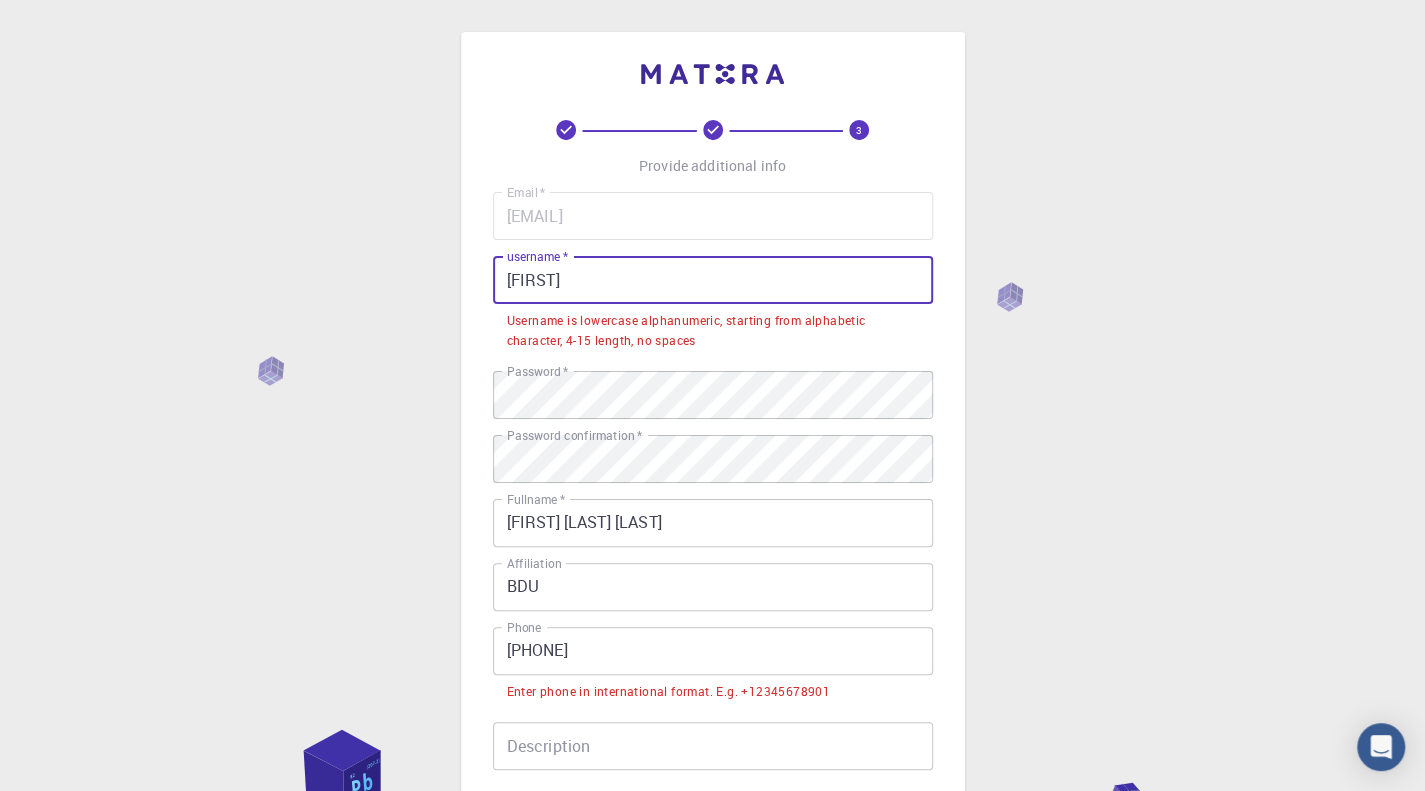 click on "[FIRST]" at bounding box center [713, 280] 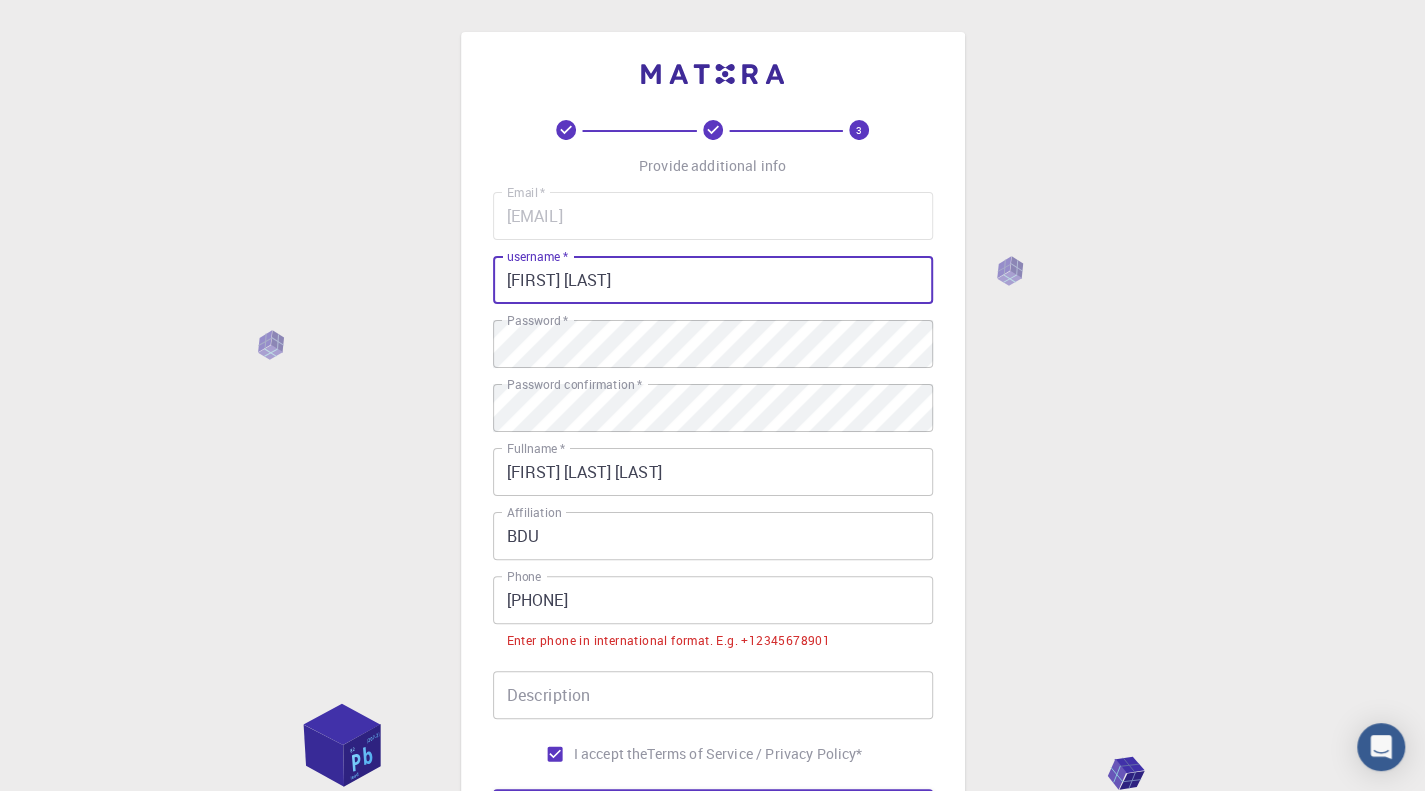 type on "[FIRST] [LAST]" 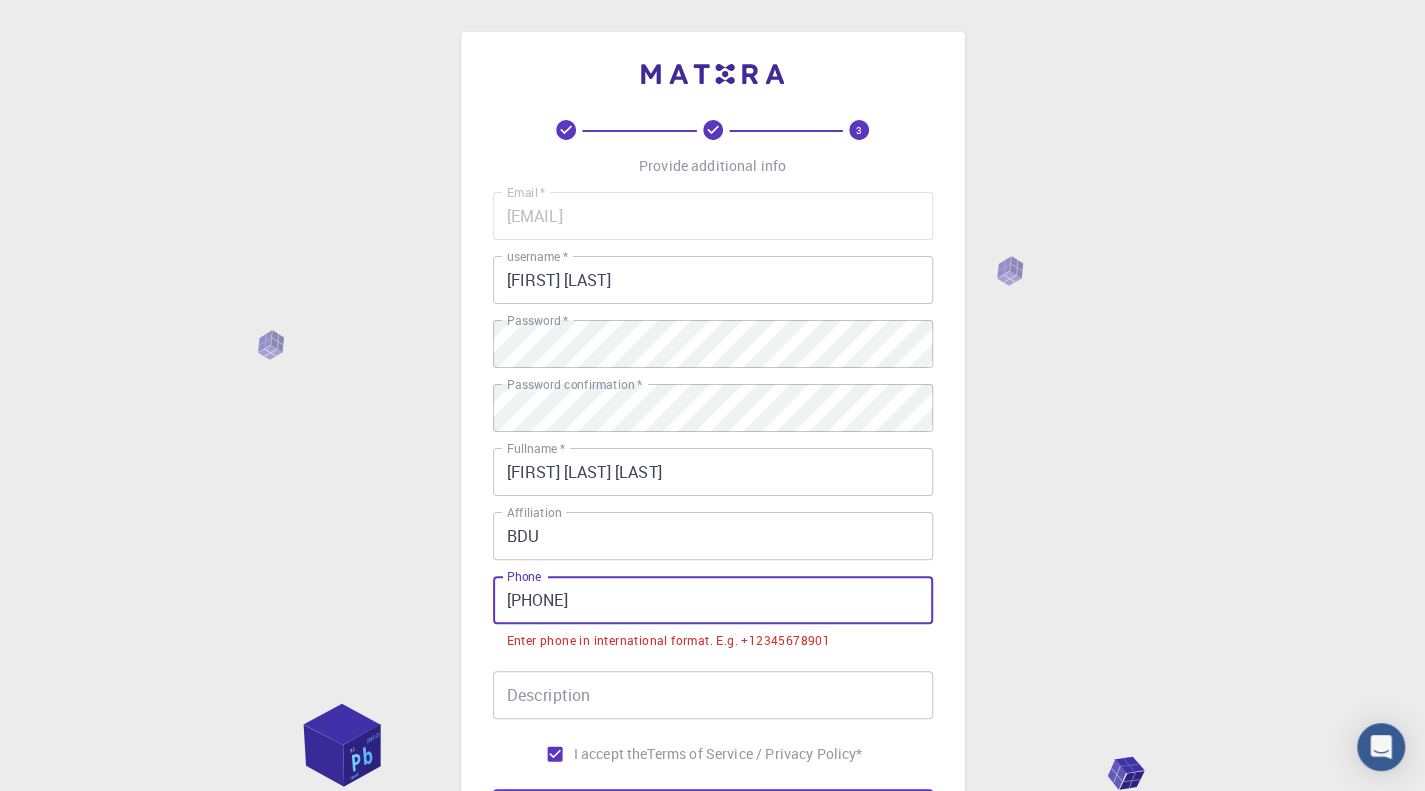 click on "[PHONE]" at bounding box center (713, 600) 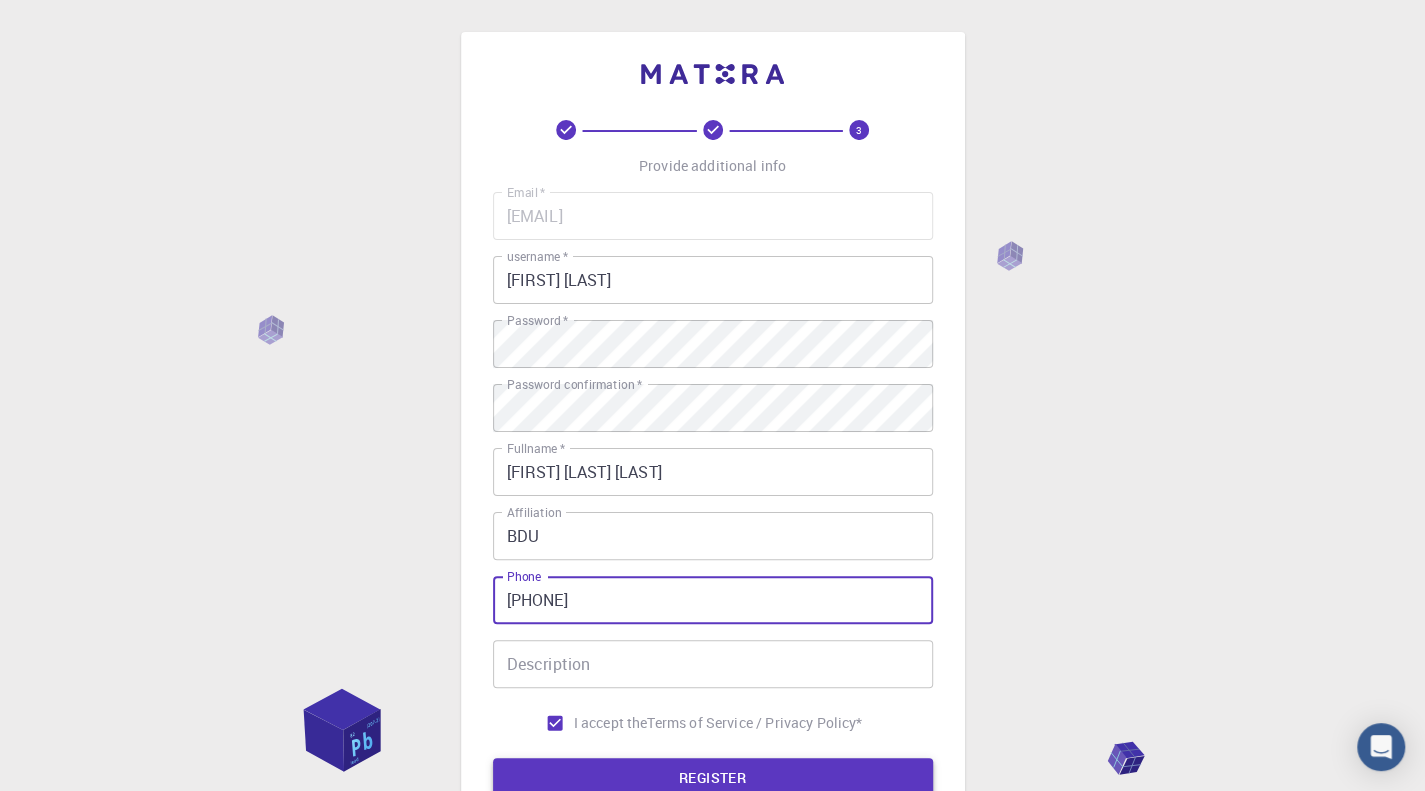 type on "[PHONE]" 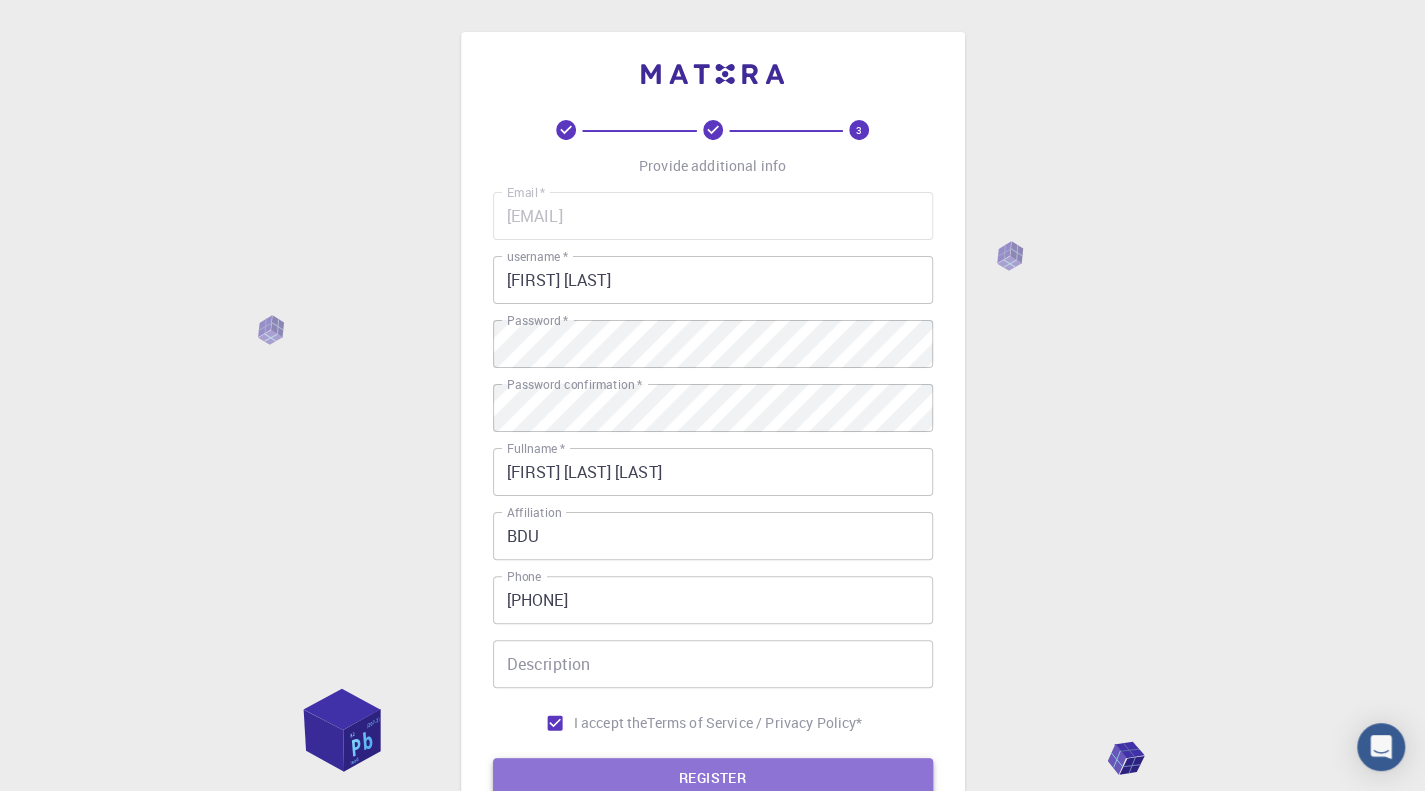 click on "REGISTER" at bounding box center (713, 778) 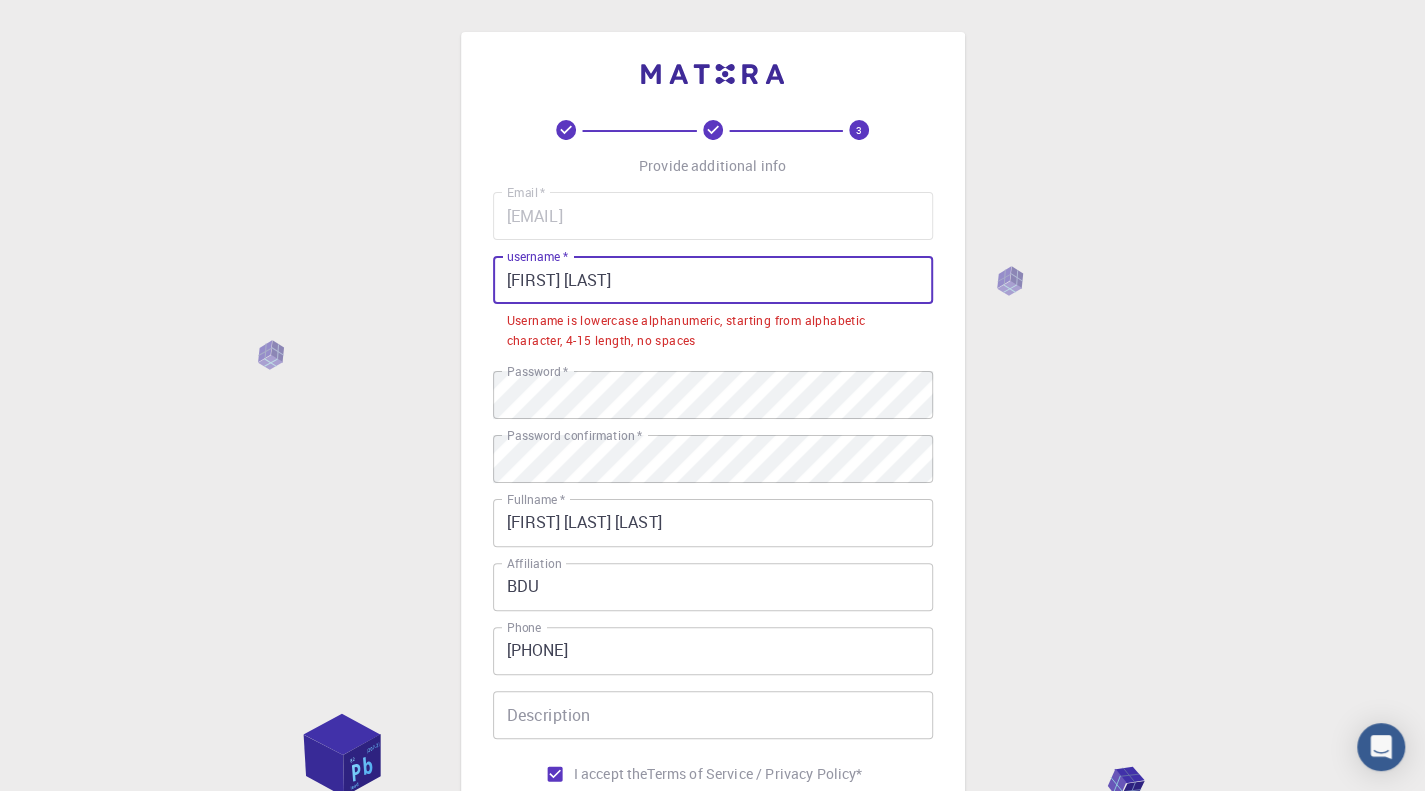 click on "[FIRST] [LAST]" at bounding box center [713, 280] 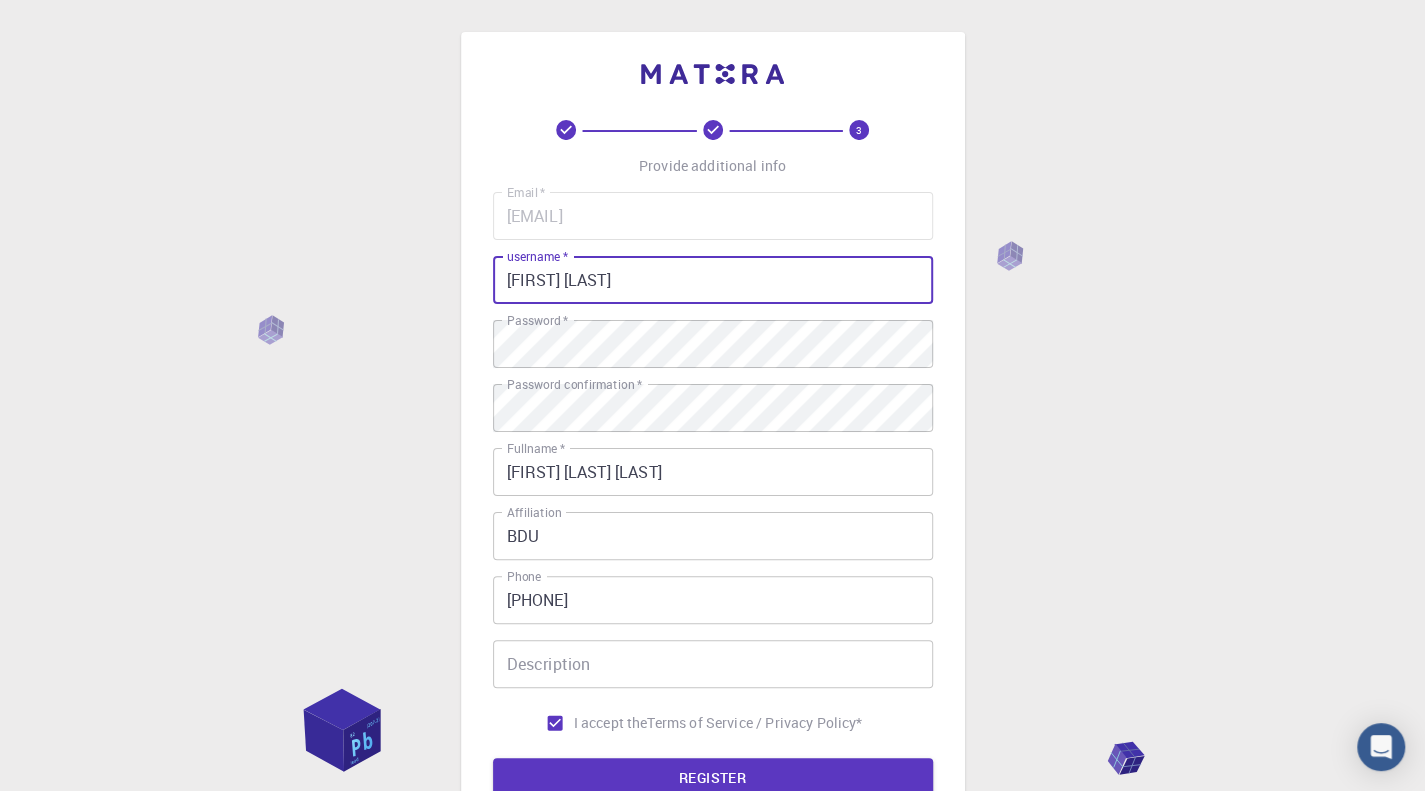 click on "[FIRST] [LAST]" at bounding box center (713, 280) 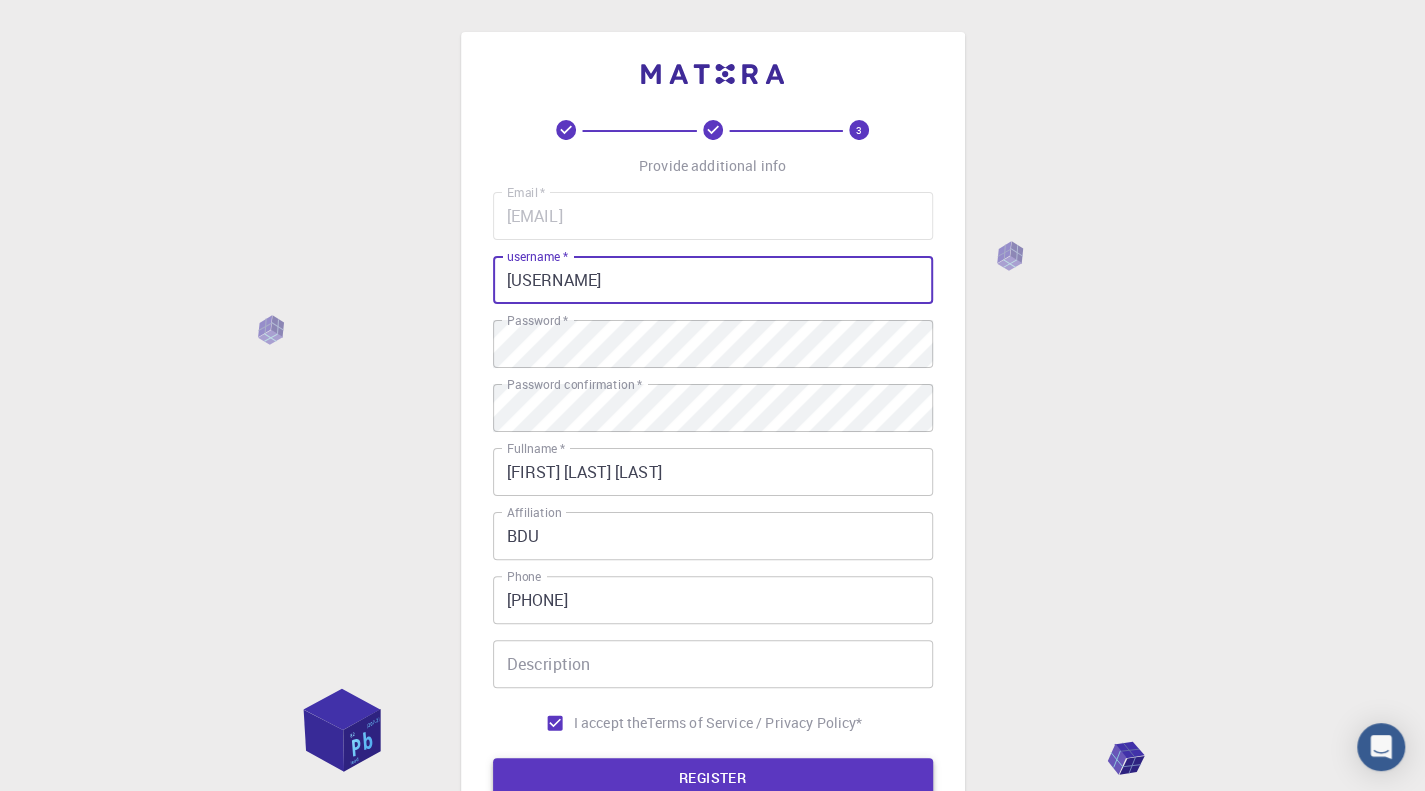 type on "[USERNAME]" 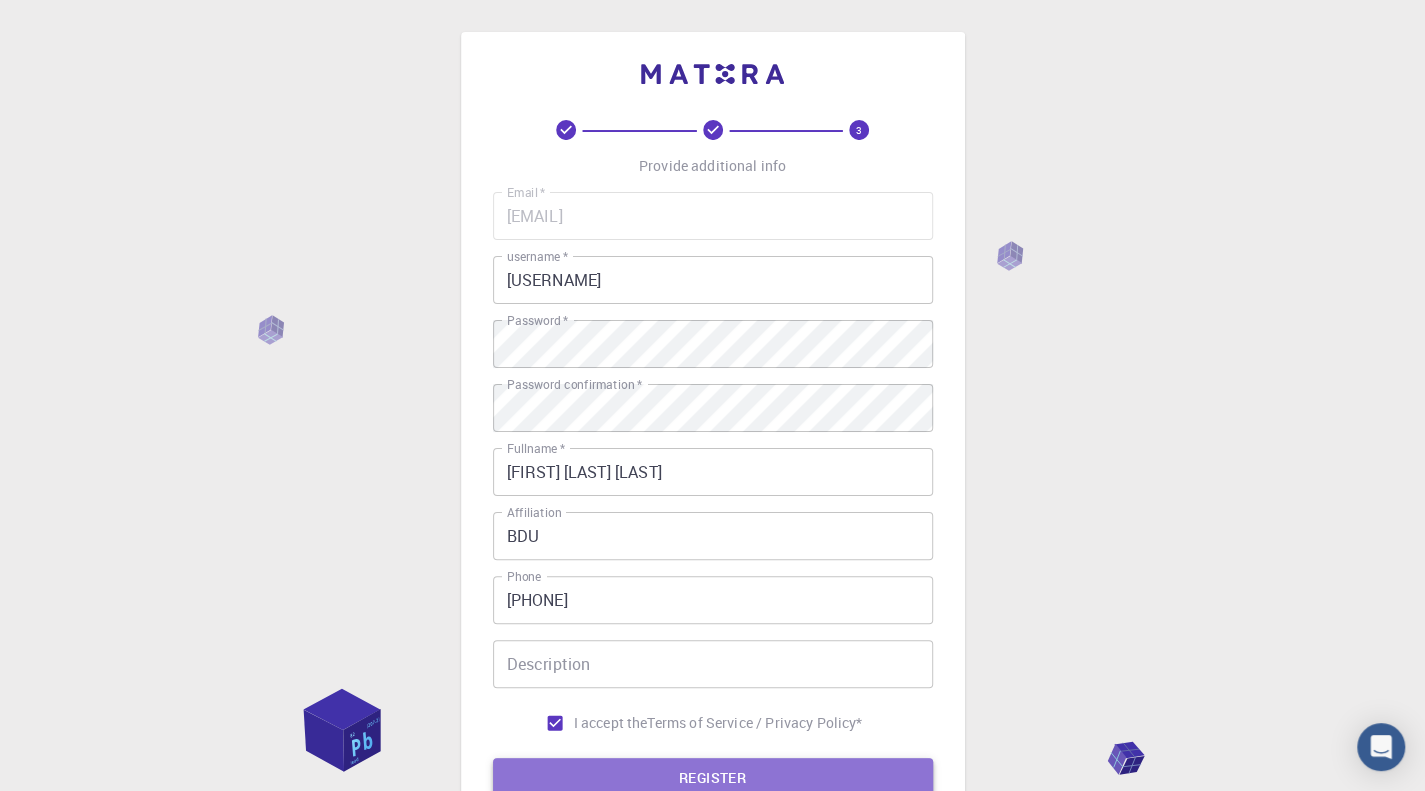 click on "REGISTER" at bounding box center [713, 778] 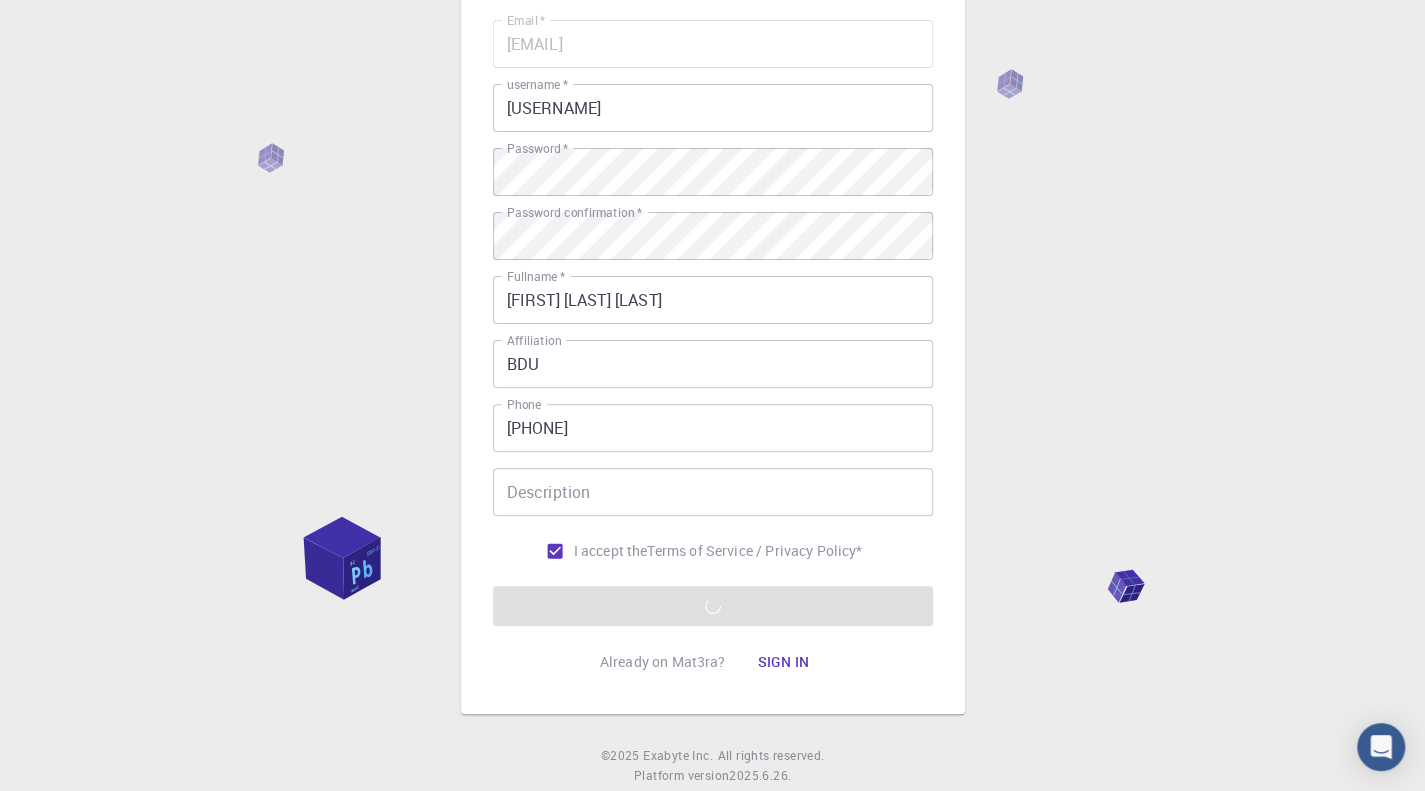 scroll, scrollTop: 173, scrollLeft: 0, axis: vertical 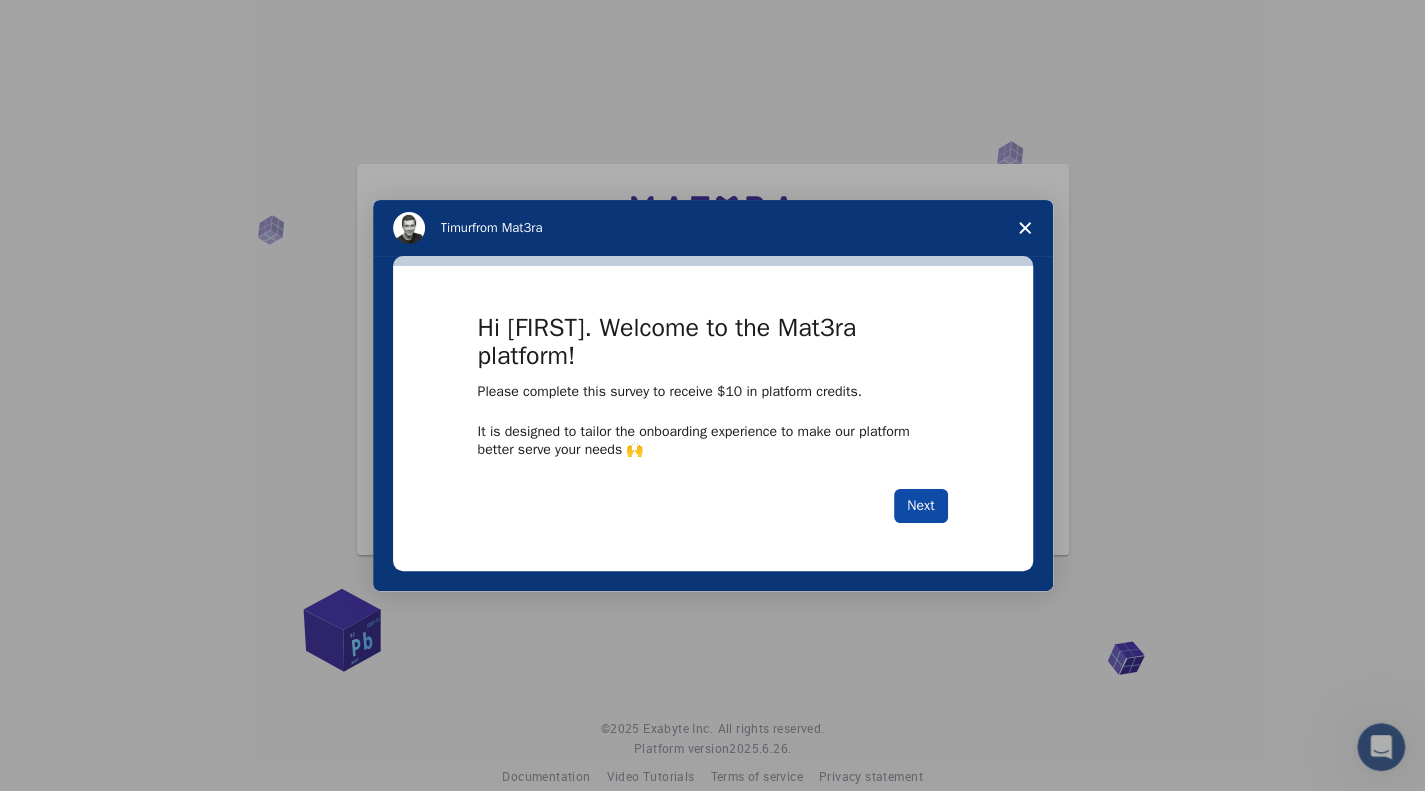 click on "Next" at bounding box center [920, 506] 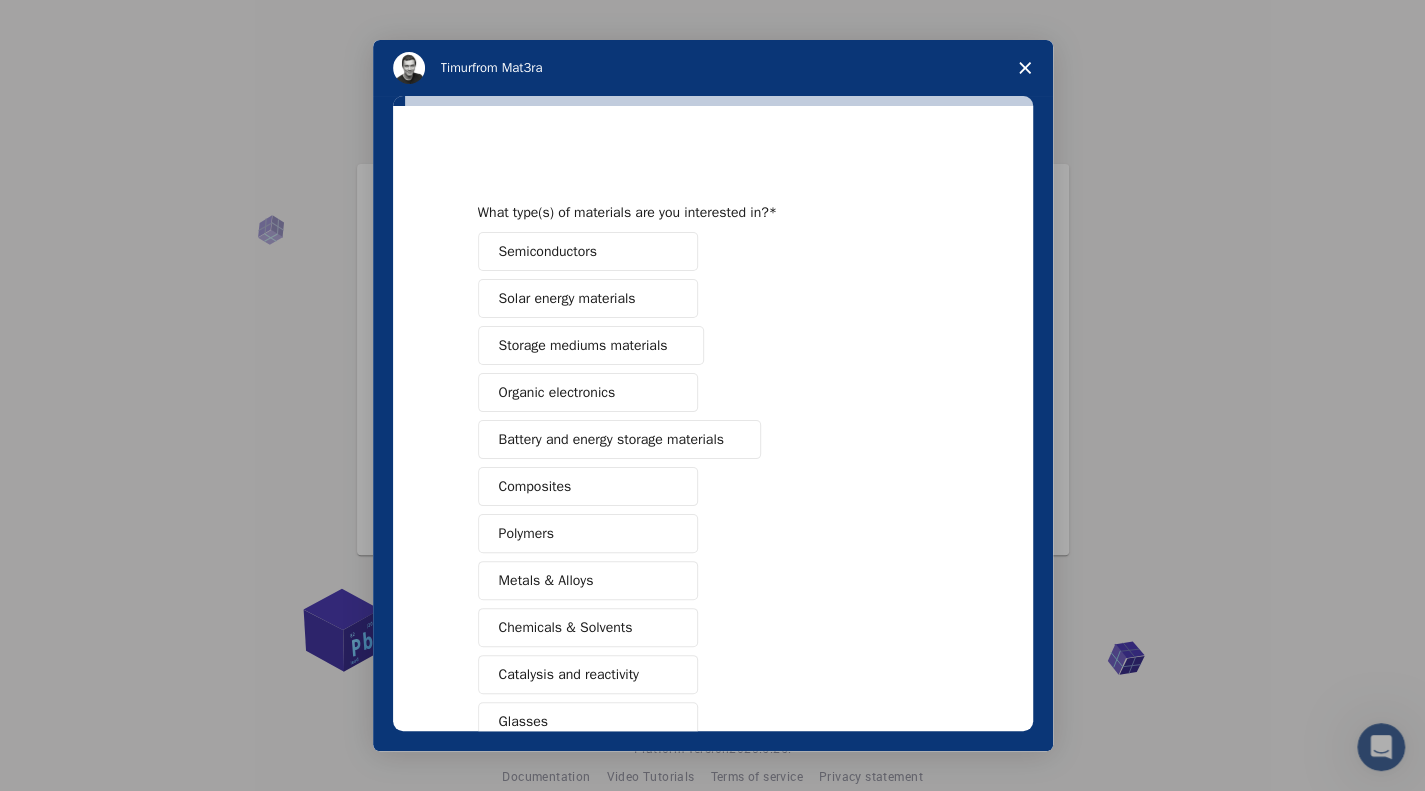 click on "Composites" at bounding box center (535, 486) 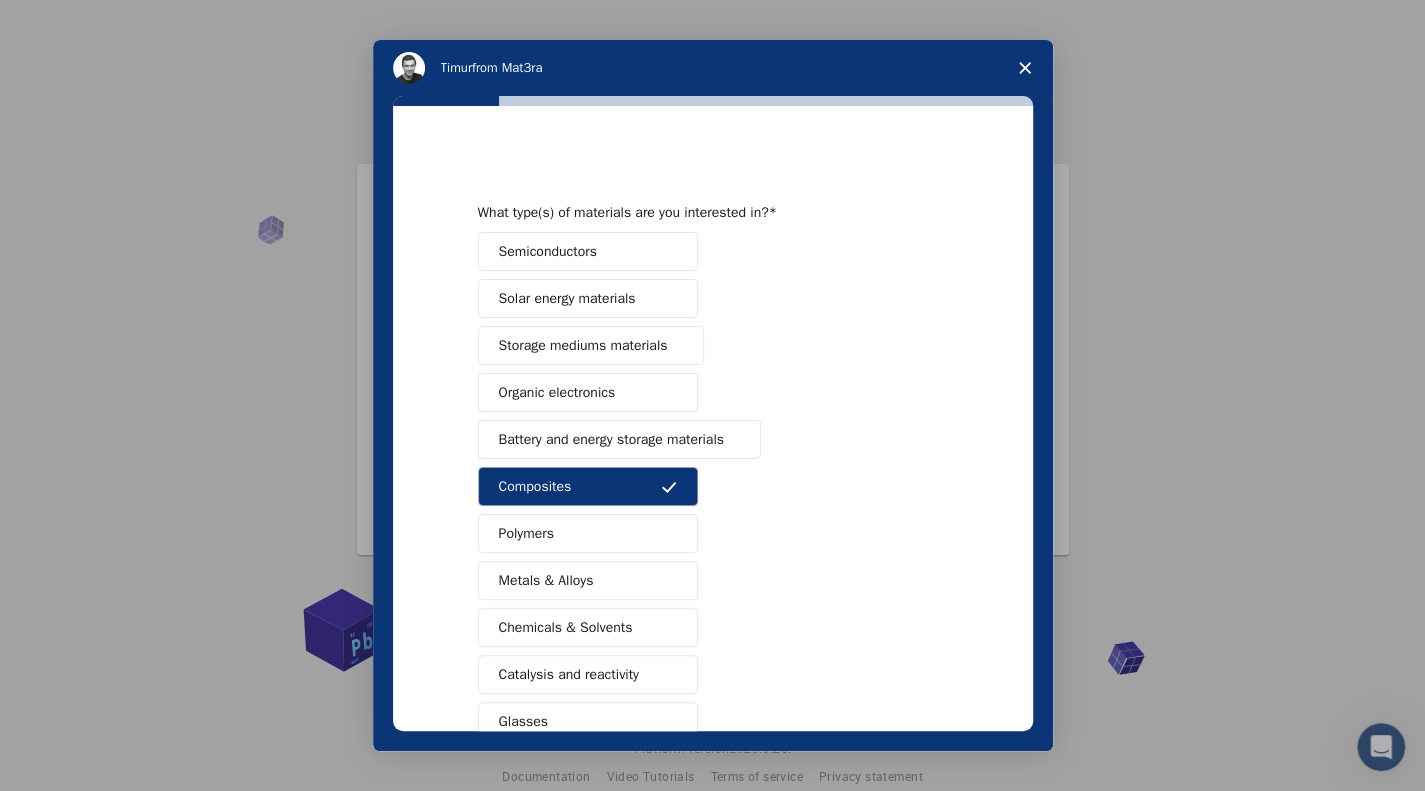 click on "Polymers" at bounding box center [526, 533] 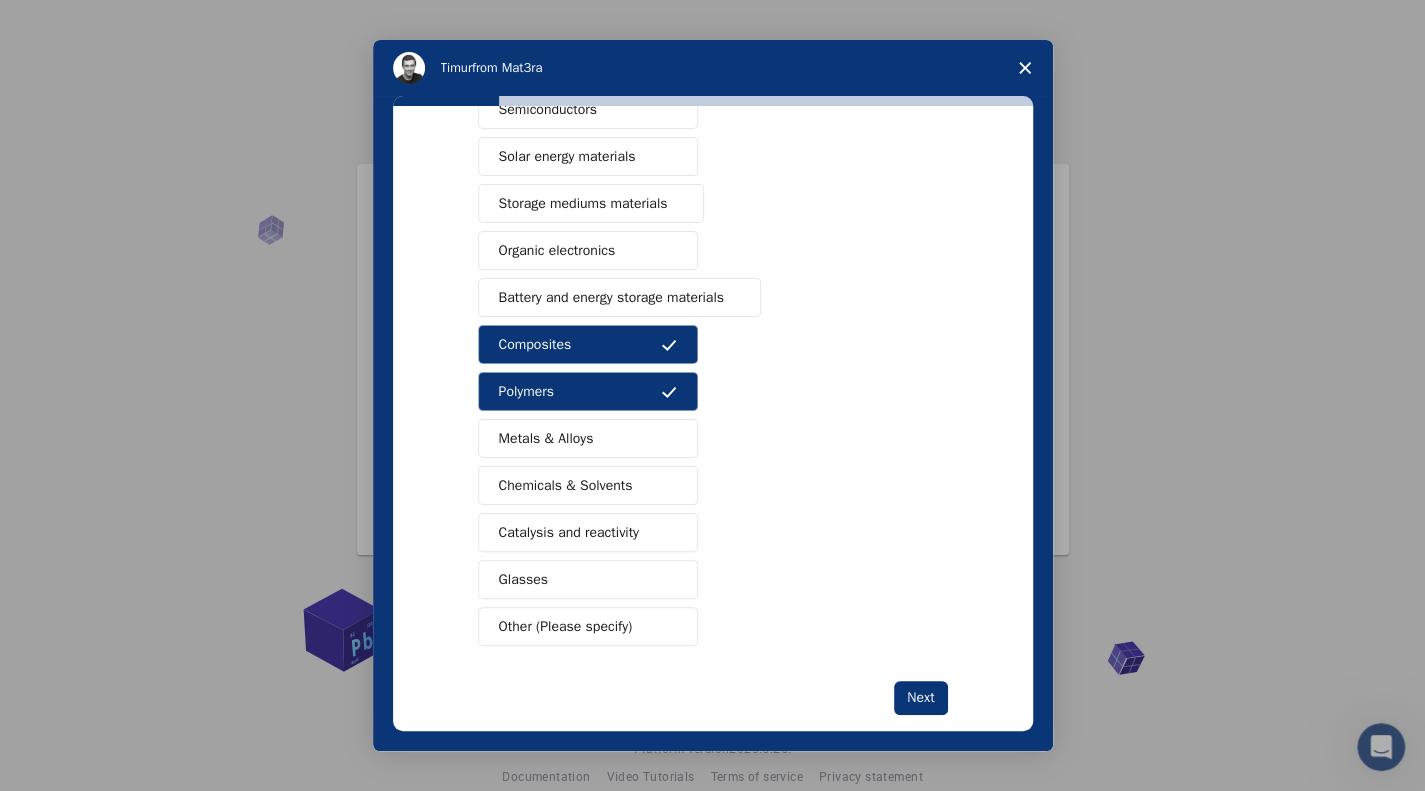 scroll, scrollTop: 150, scrollLeft: 0, axis: vertical 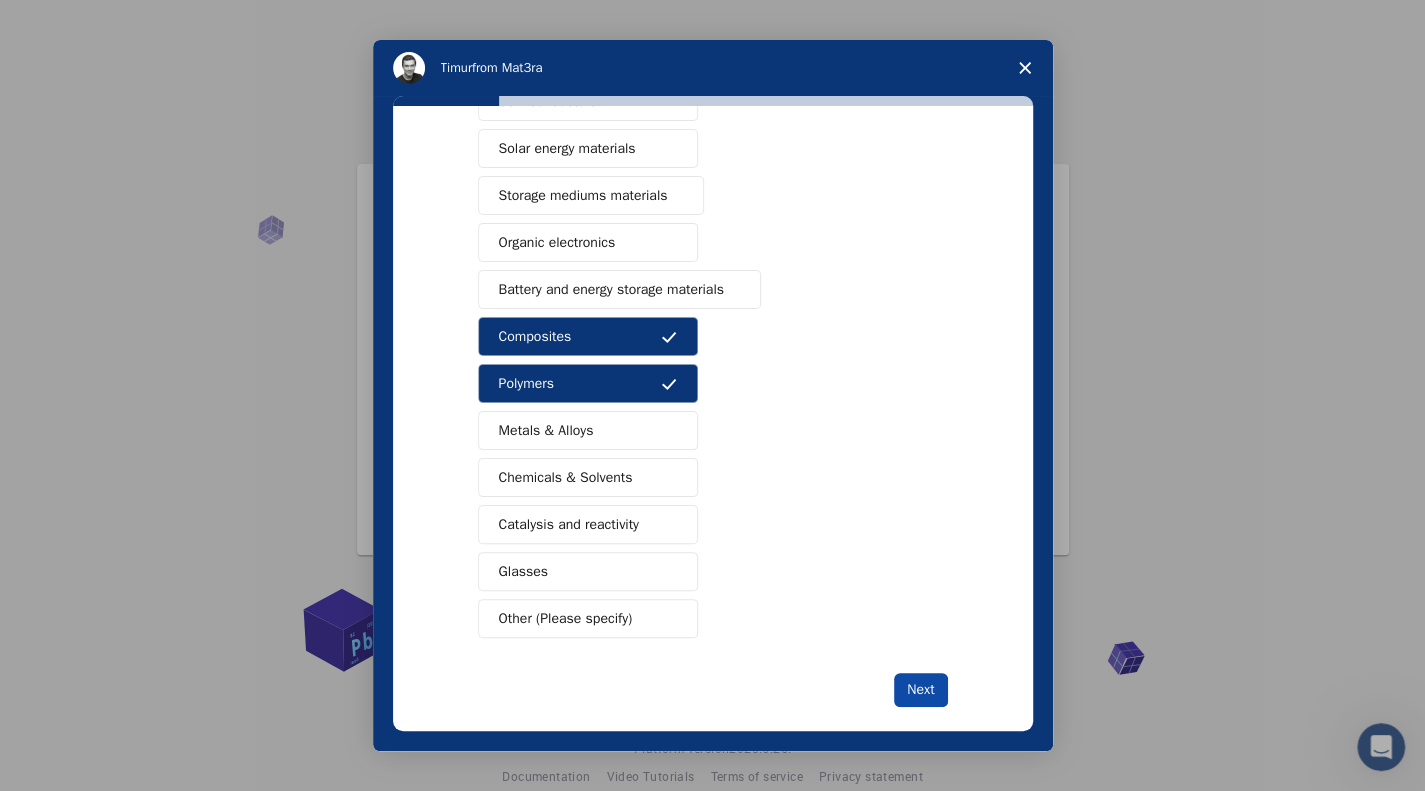 click on "Next" at bounding box center [920, 690] 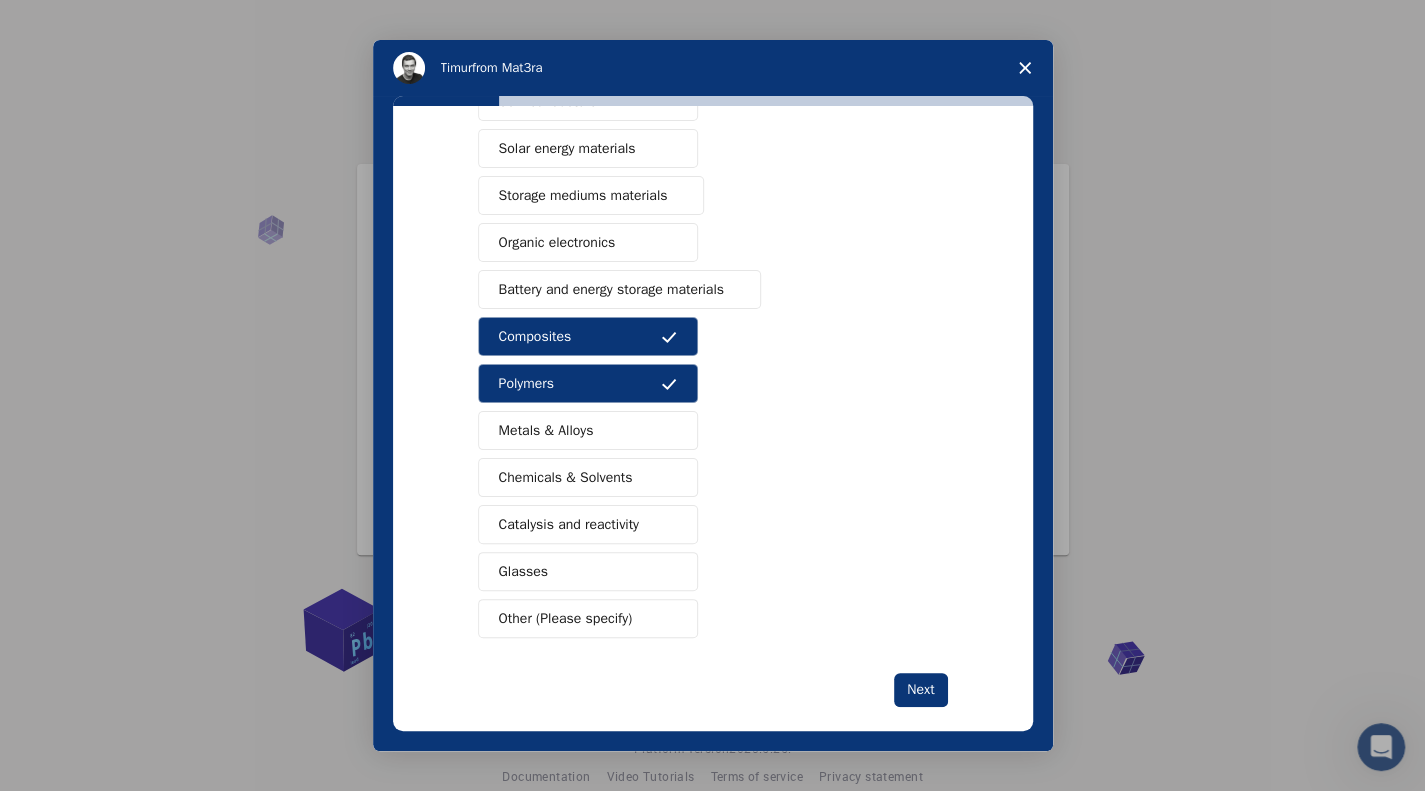 scroll, scrollTop: 0, scrollLeft: 0, axis: both 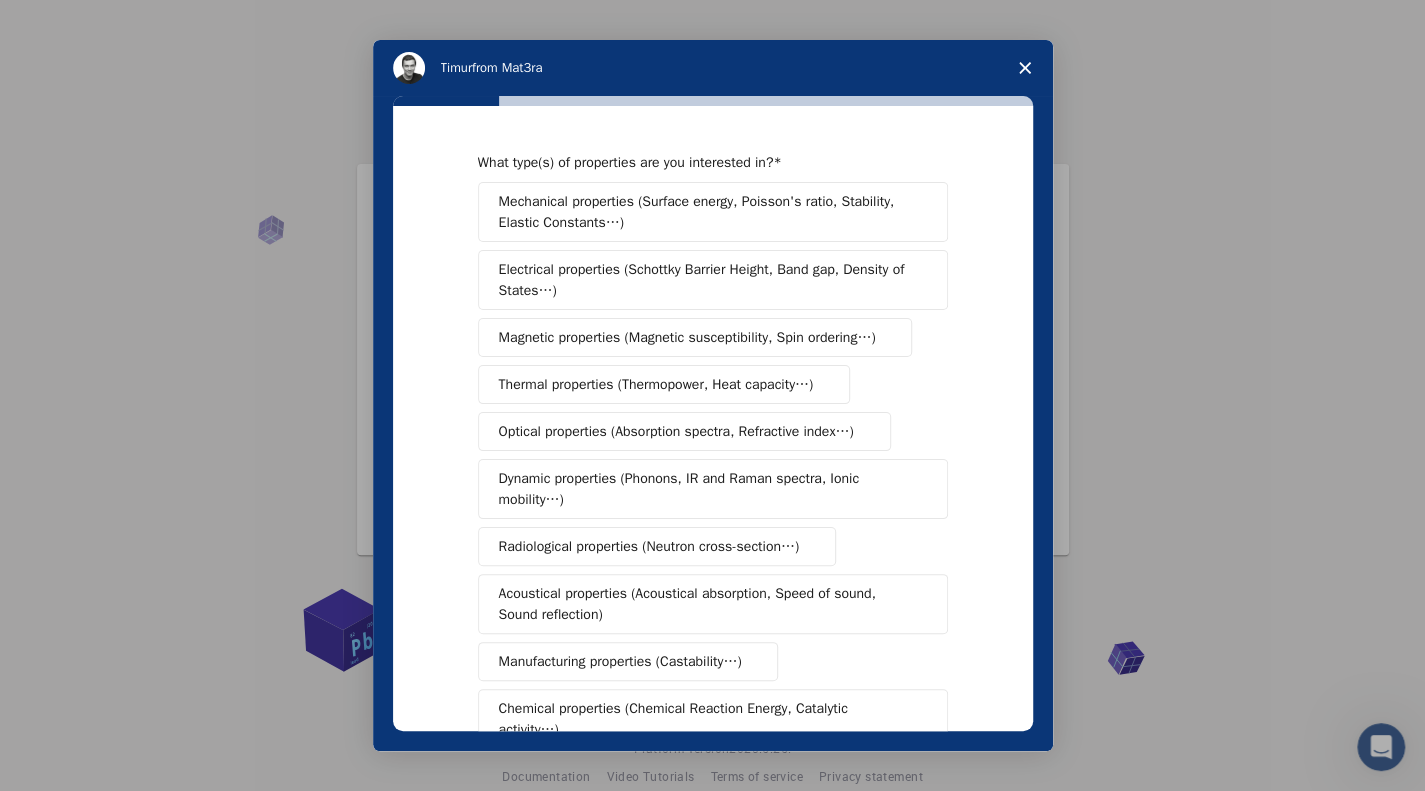 click on "Mechanical properties (Surface energy, Poisson's ratio, Stability, Elastic Constants…)" at bounding box center (706, 212) 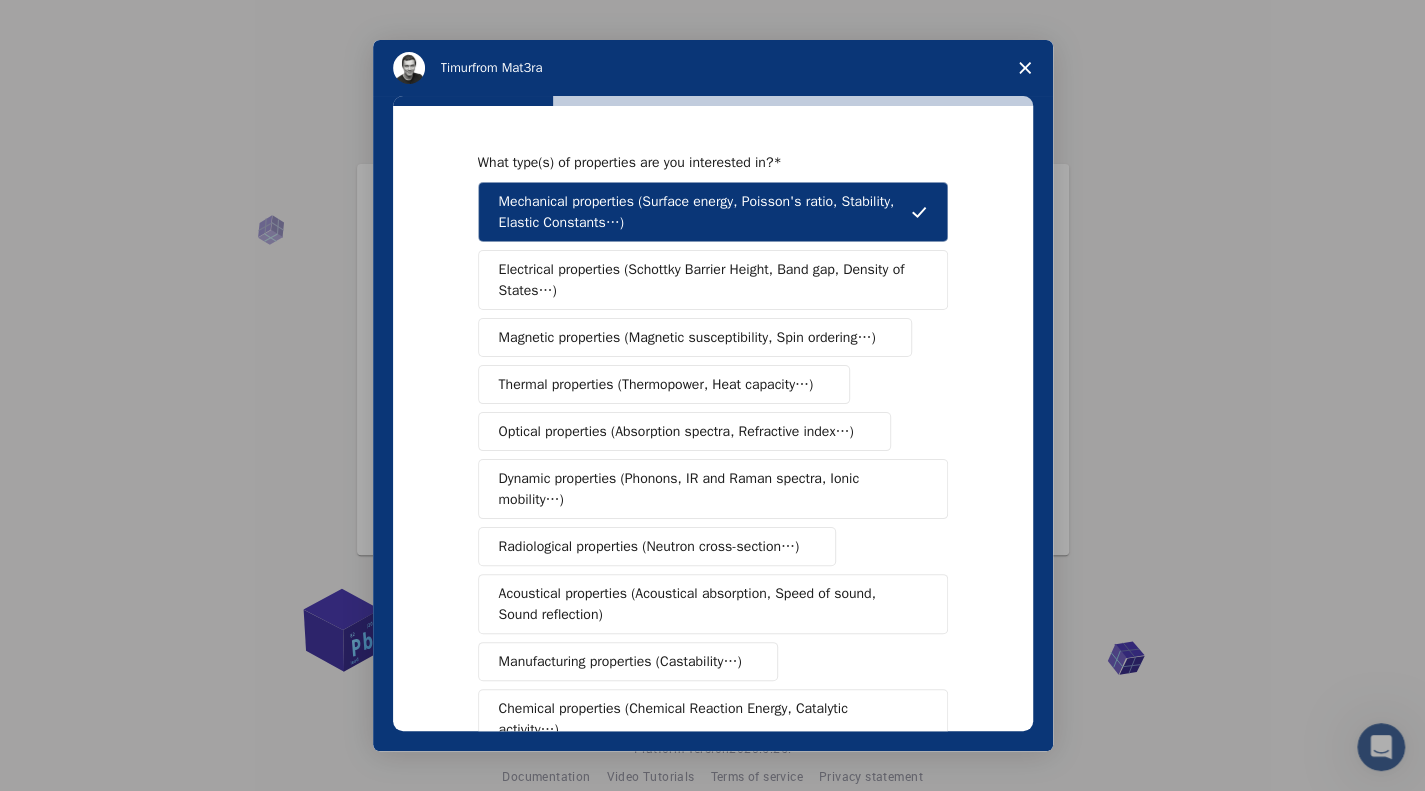 click on "Manufacturing properties (Castability…)" at bounding box center [620, 661] 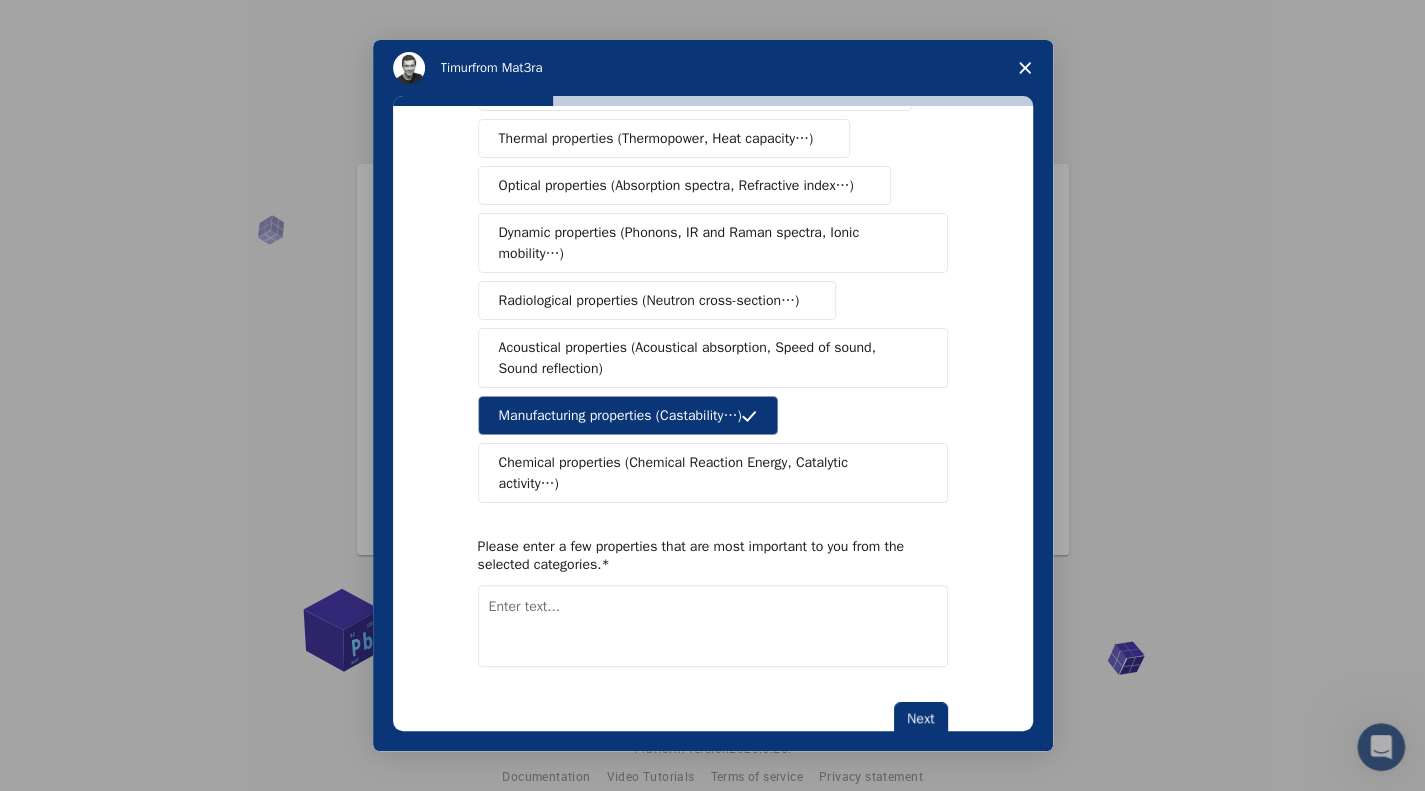 scroll, scrollTop: 262, scrollLeft: 0, axis: vertical 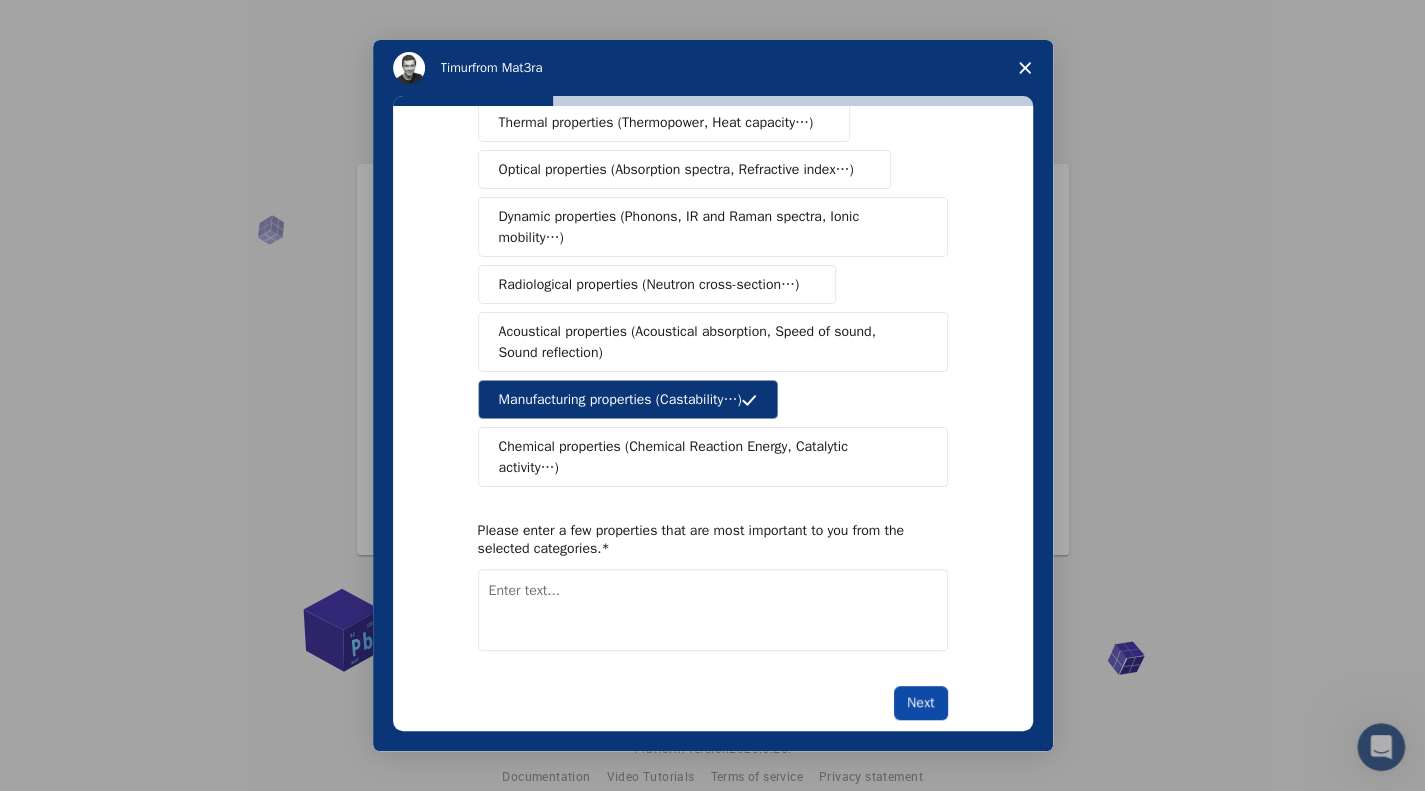 click on "Next" at bounding box center [920, 703] 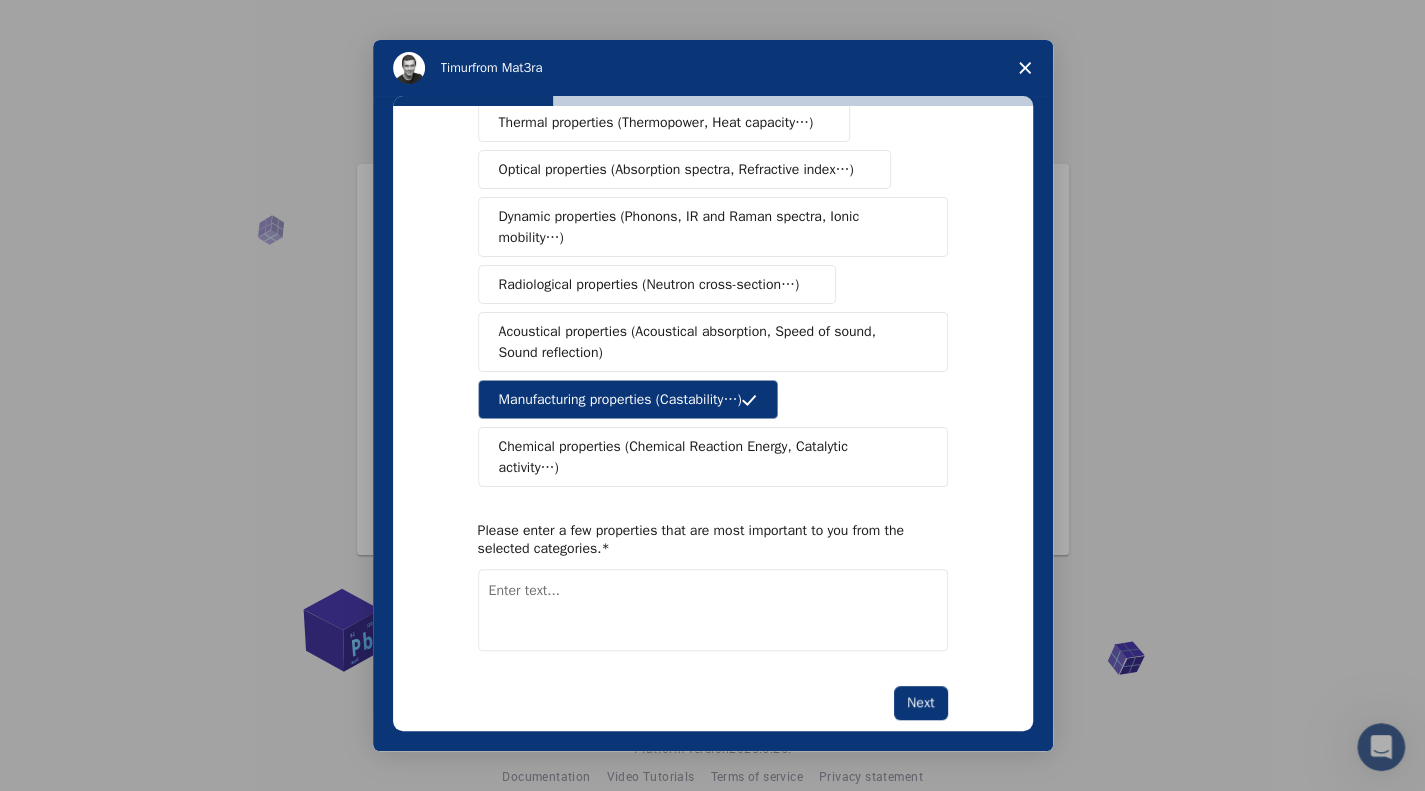 click at bounding box center [713, 610] 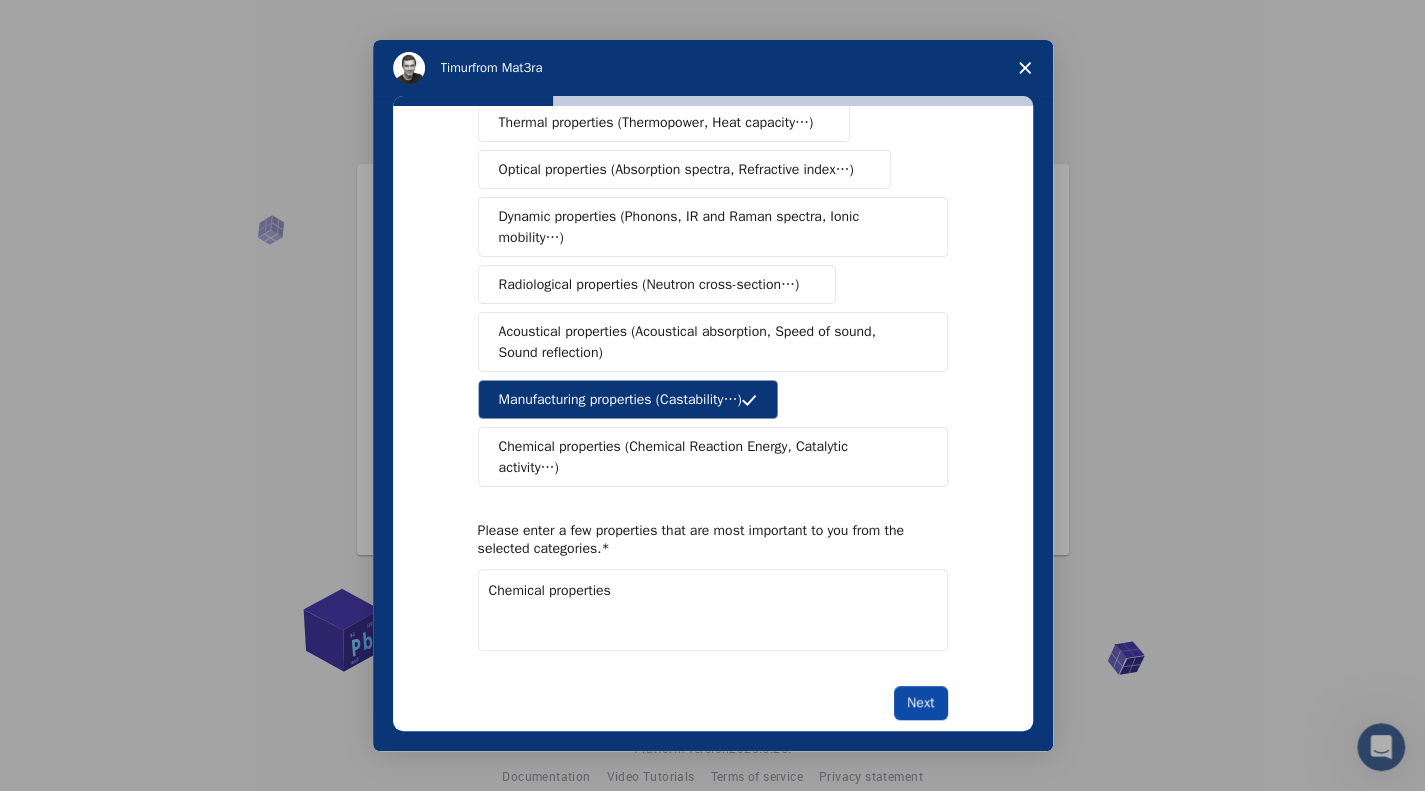 type on "Chemical properties" 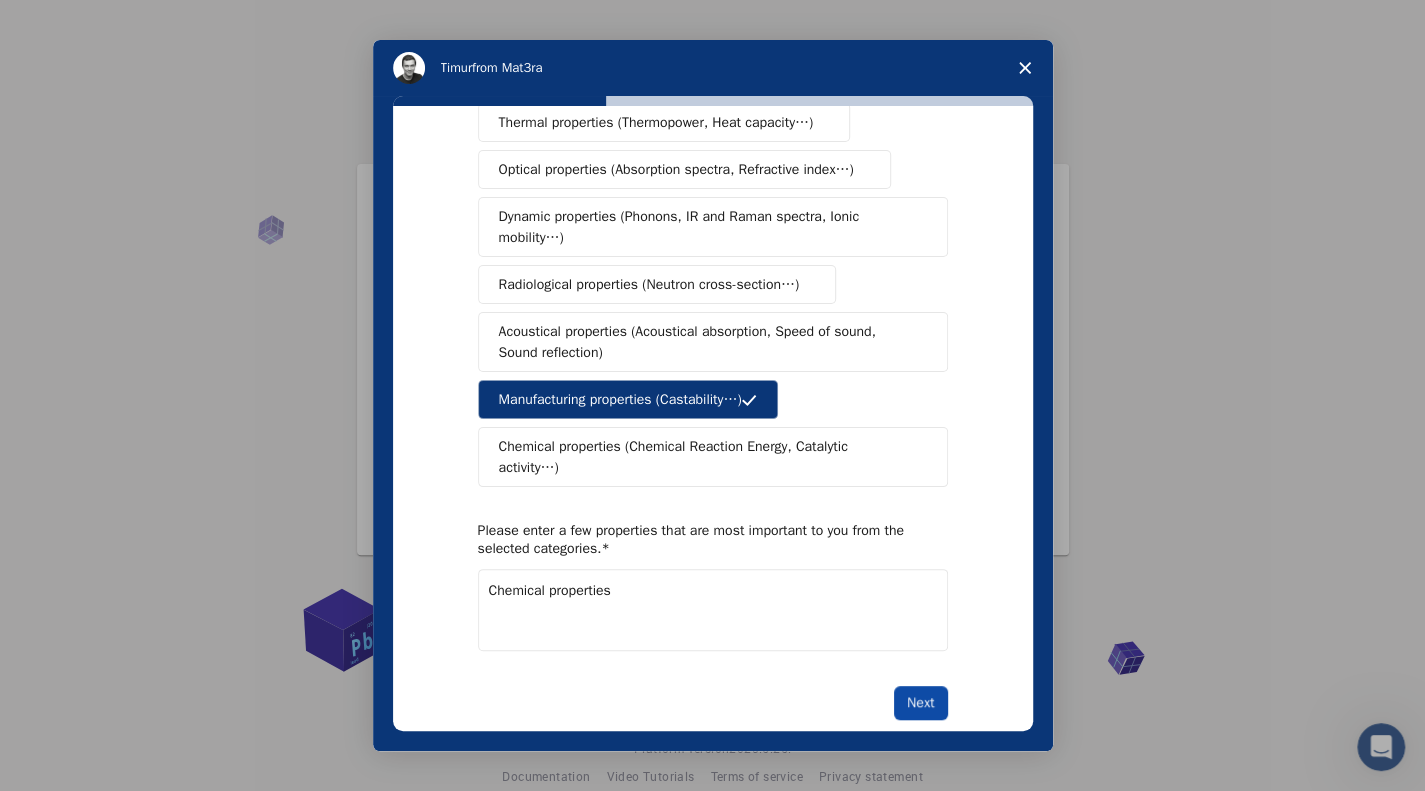 click on "Next" at bounding box center [920, 703] 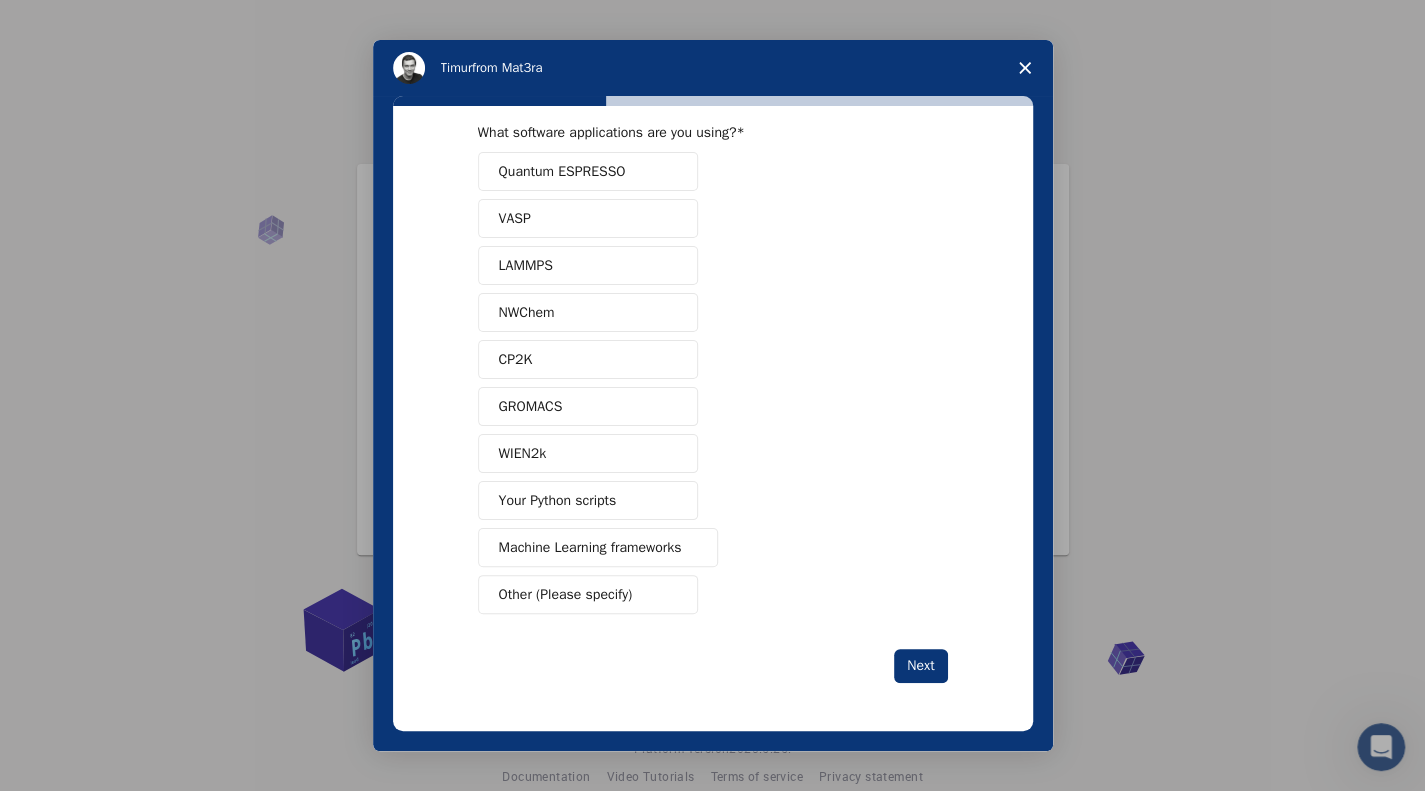 scroll, scrollTop: 23, scrollLeft: 0, axis: vertical 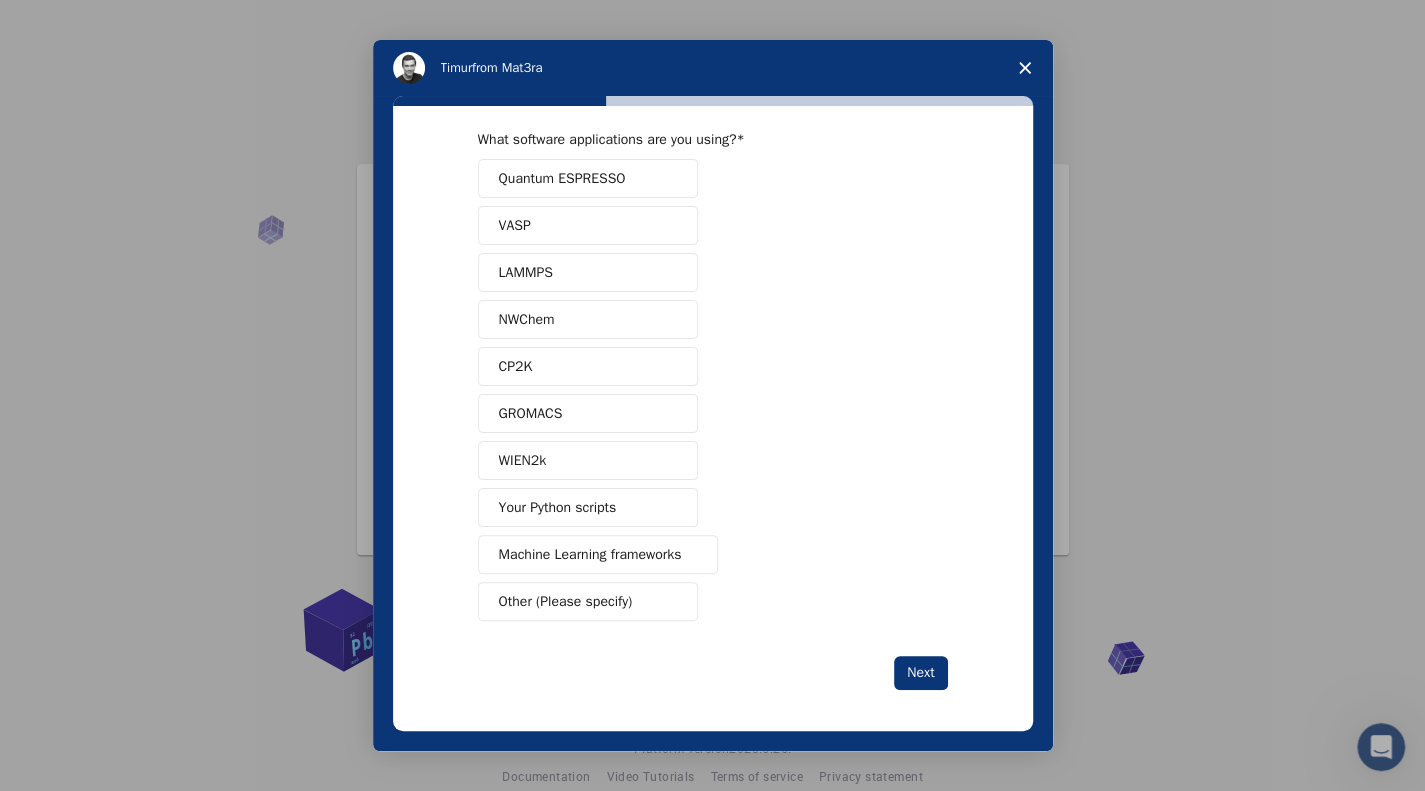 click on "Machine Learning frameworks" at bounding box center [590, 554] 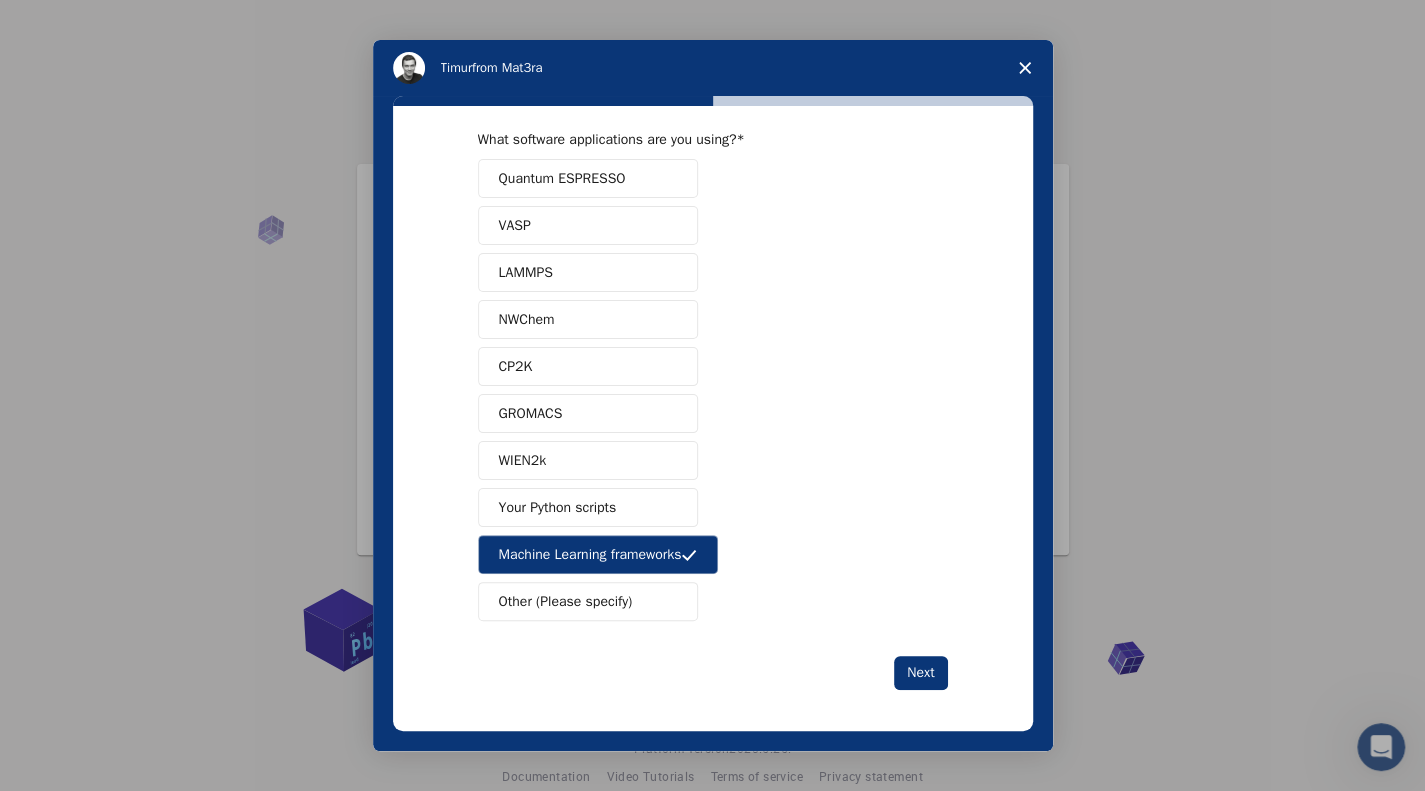 click on "LAMMPS" at bounding box center [526, 272] 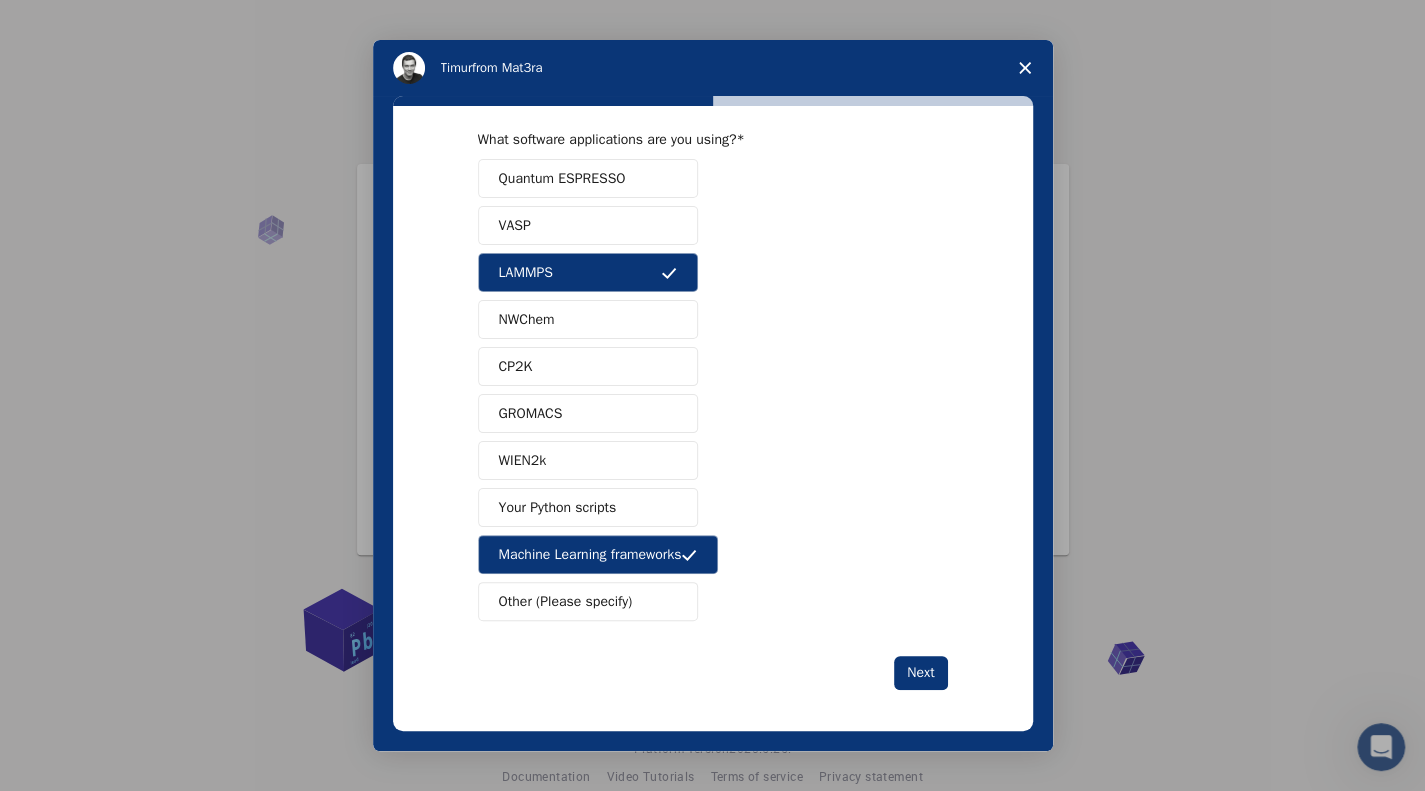 click on "NWChem" at bounding box center (527, 319) 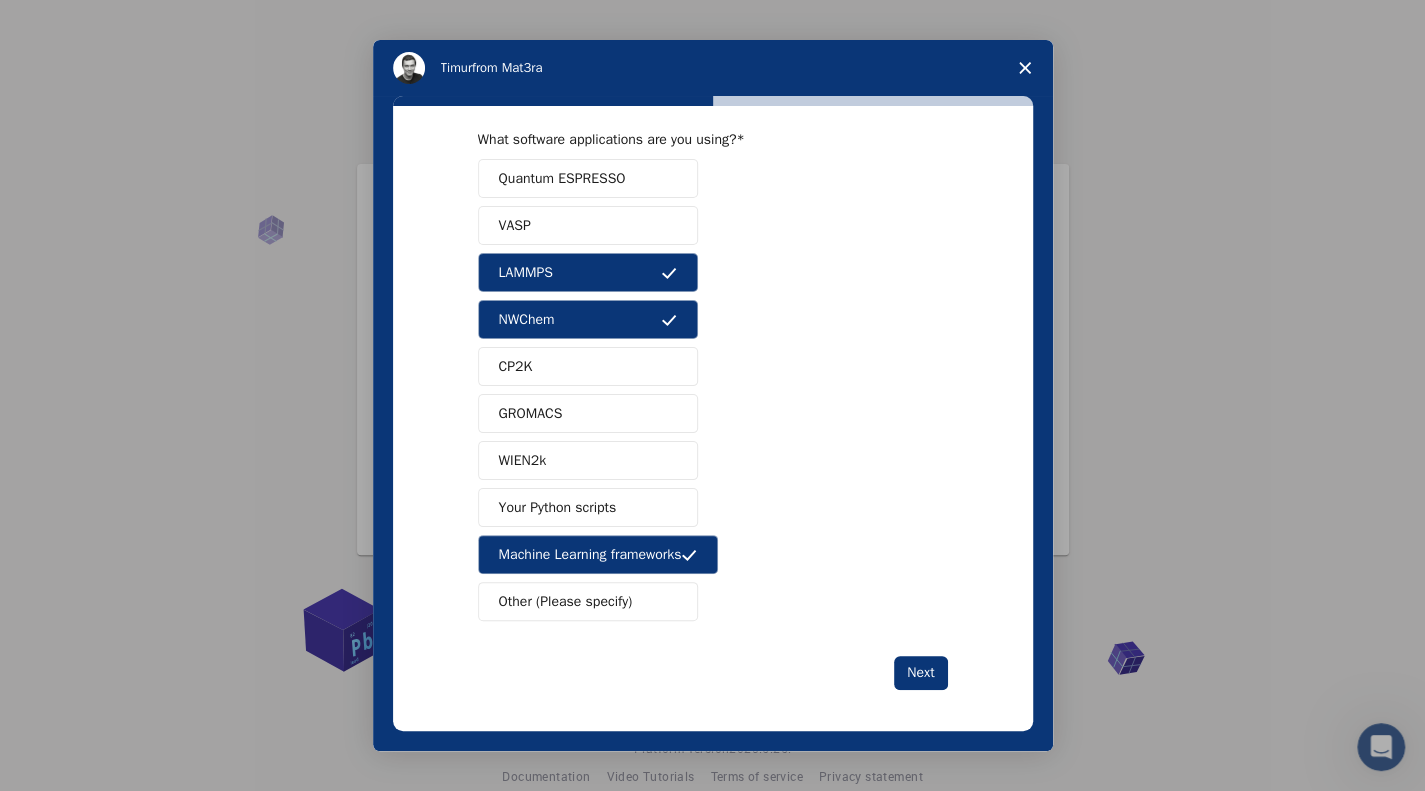click on "VASP" at bounding box center [588, 225] 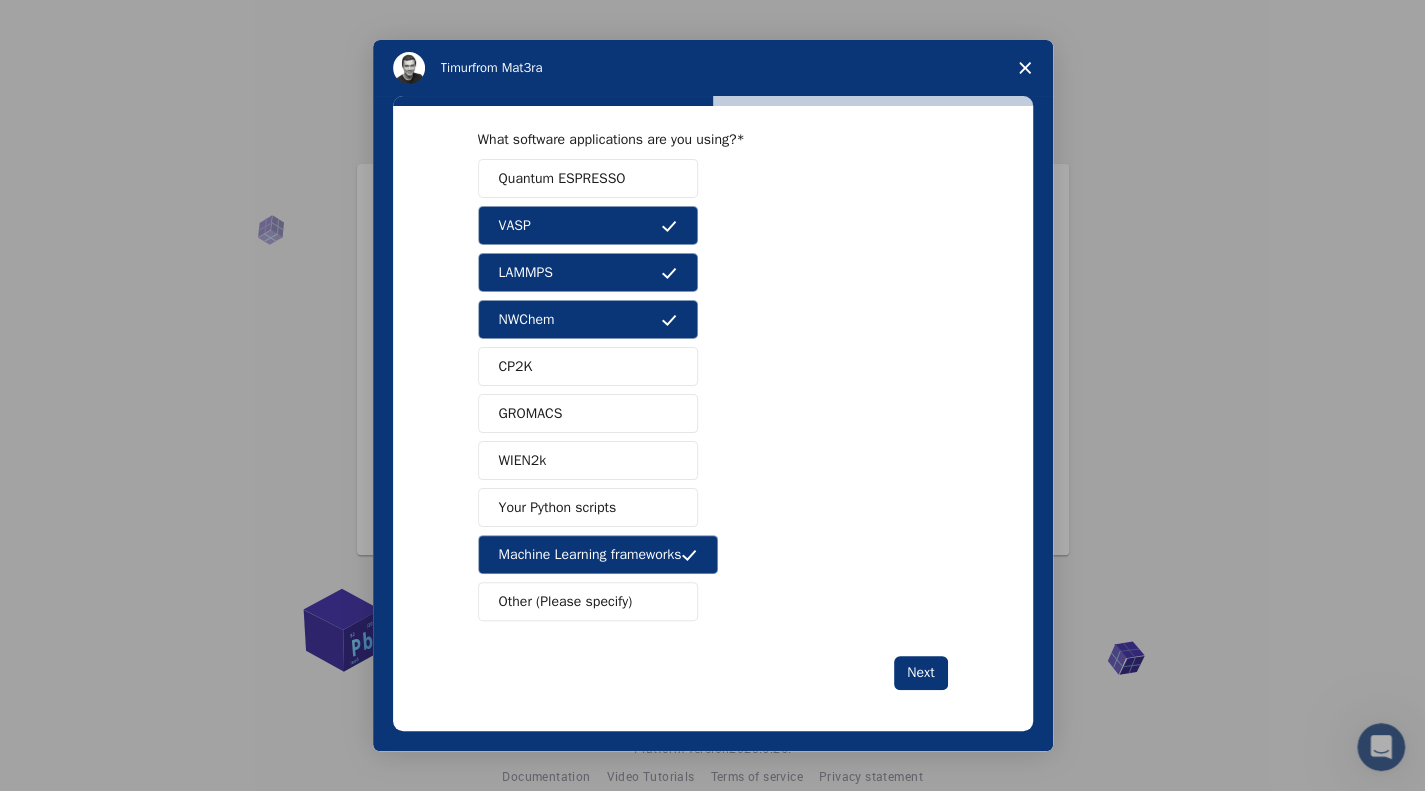 click on "Quantum ESPRESSO" at bounding box center (562, 178) 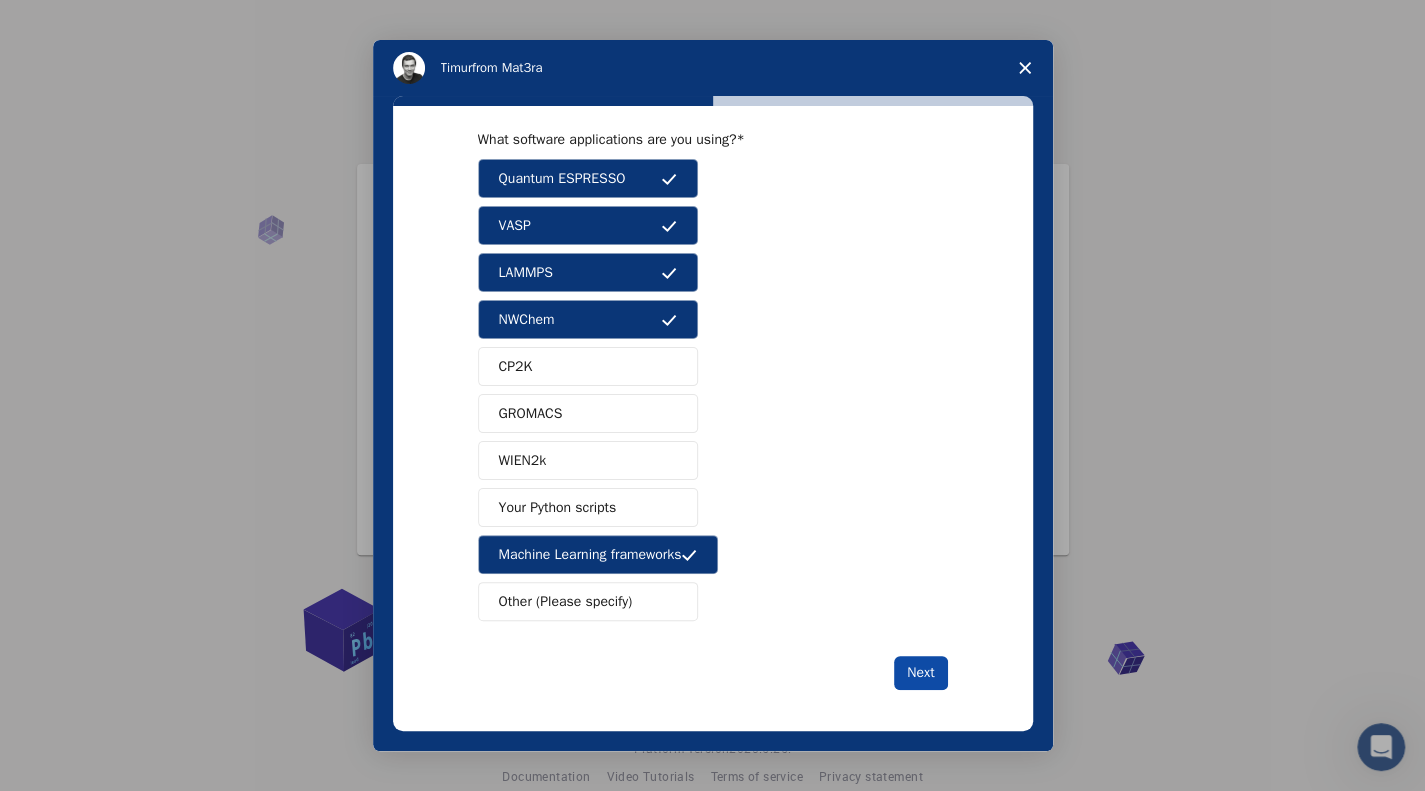 click on "Next" at bounding box center [920, 673] 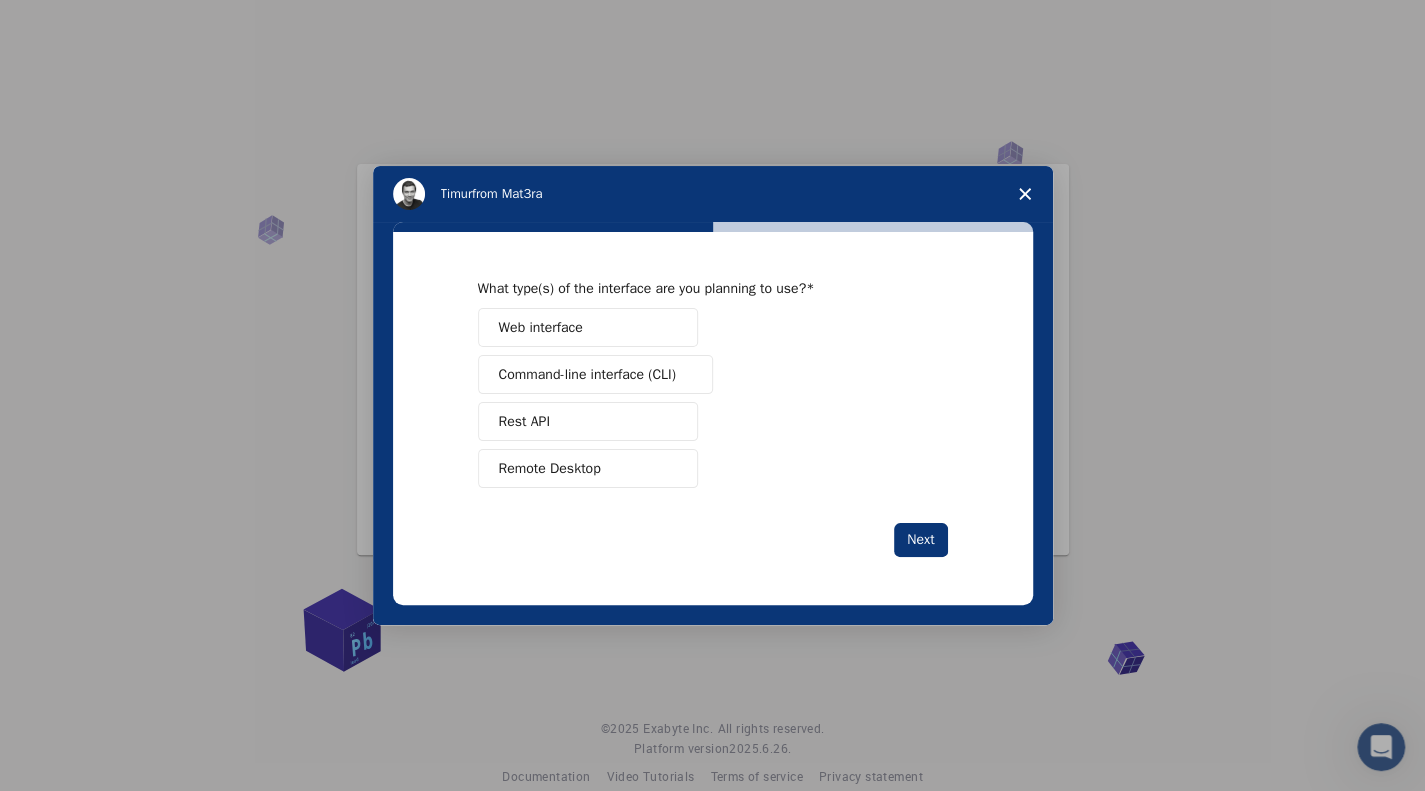 scroll, scrollTop: 0, scrollLeft: 0, axis: both 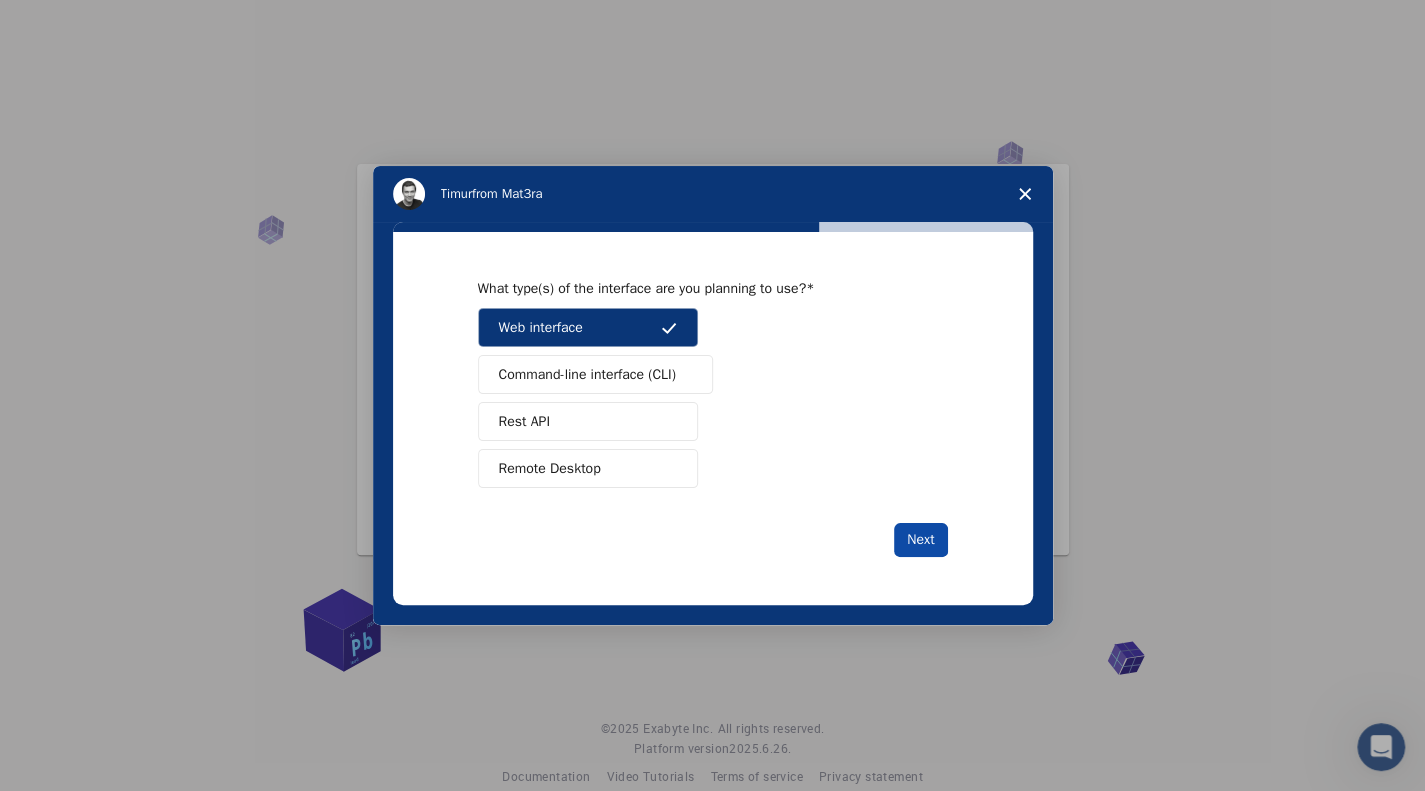 click on "Next" at bounding box center [920, 540] 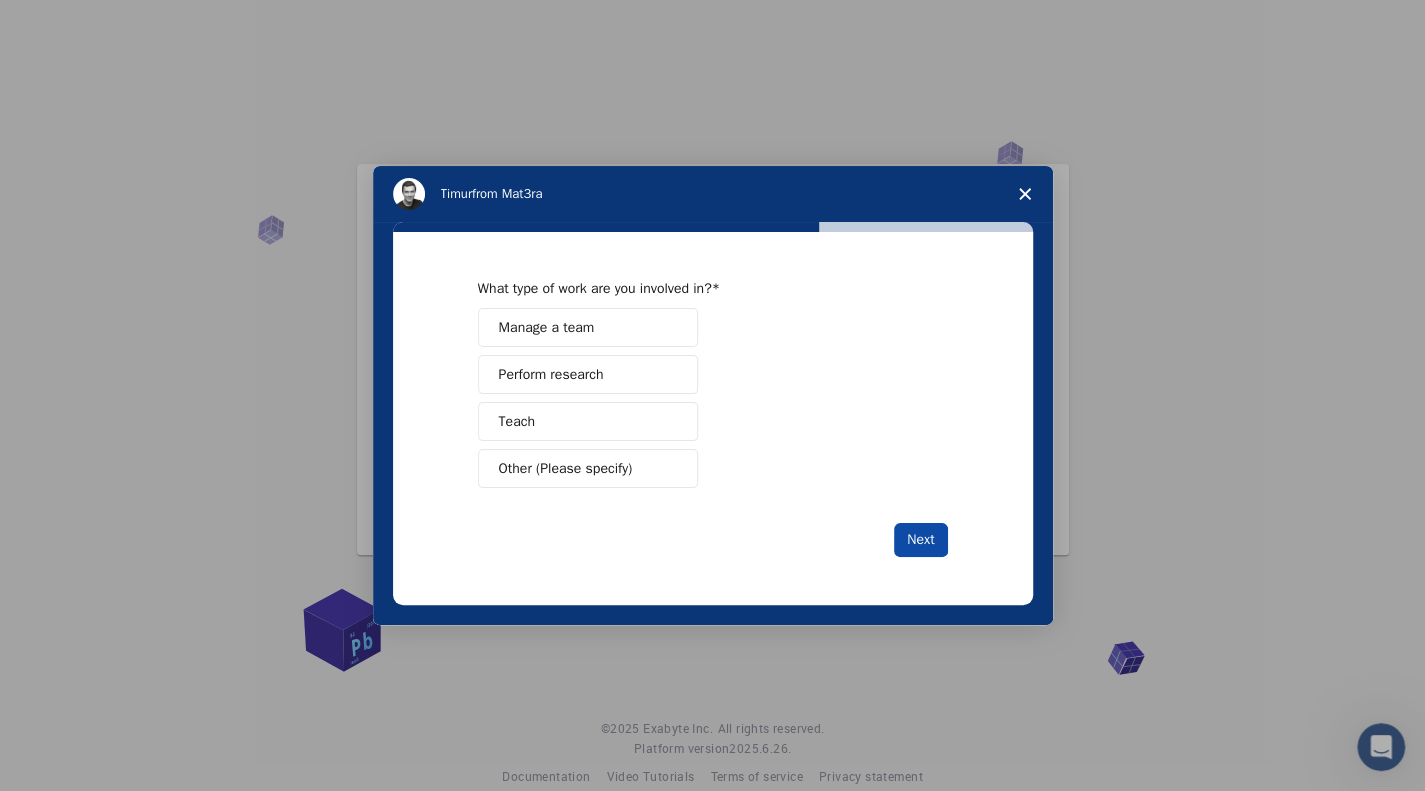 click on "Next" at bounding box center (920, 540) 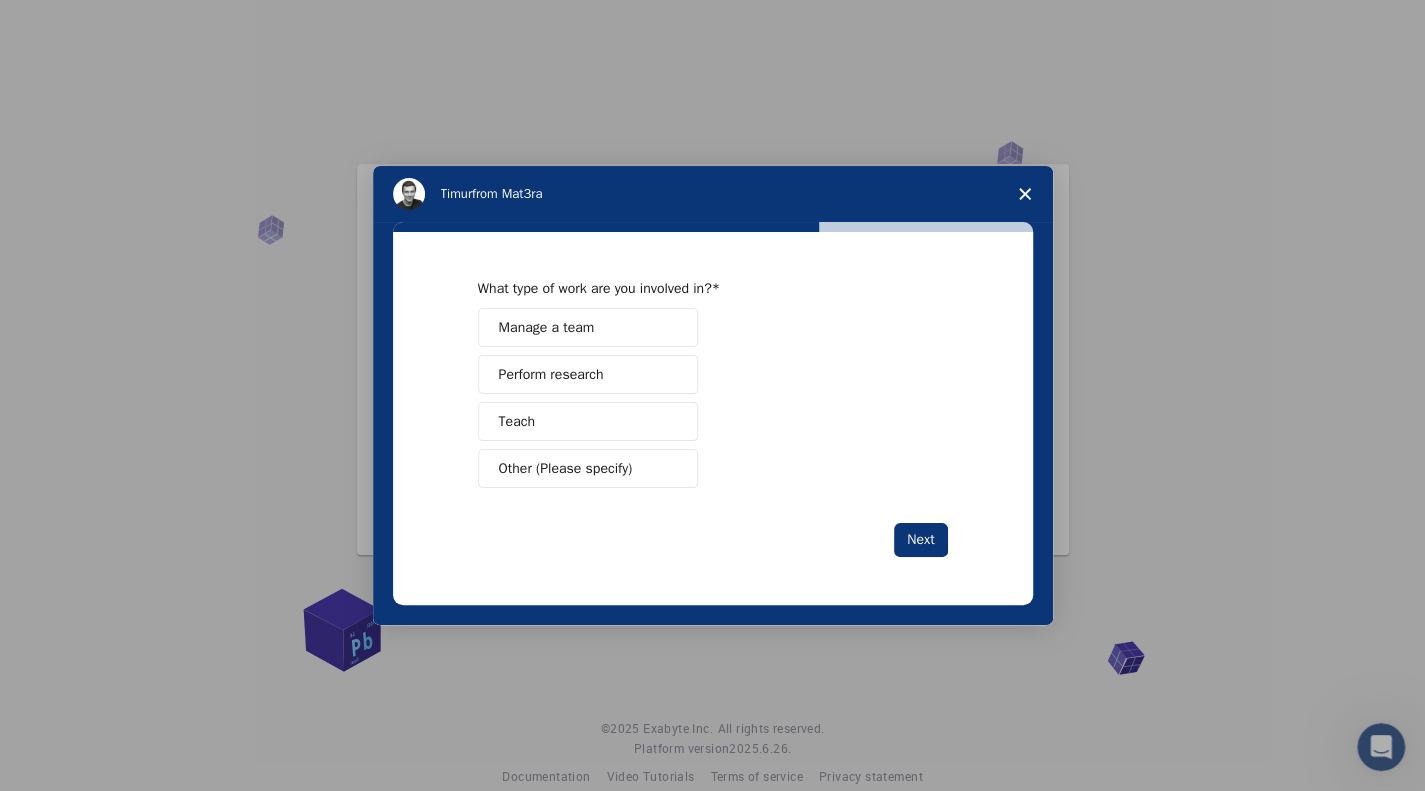 click on "Perform research" at bounding box center [588, 374] 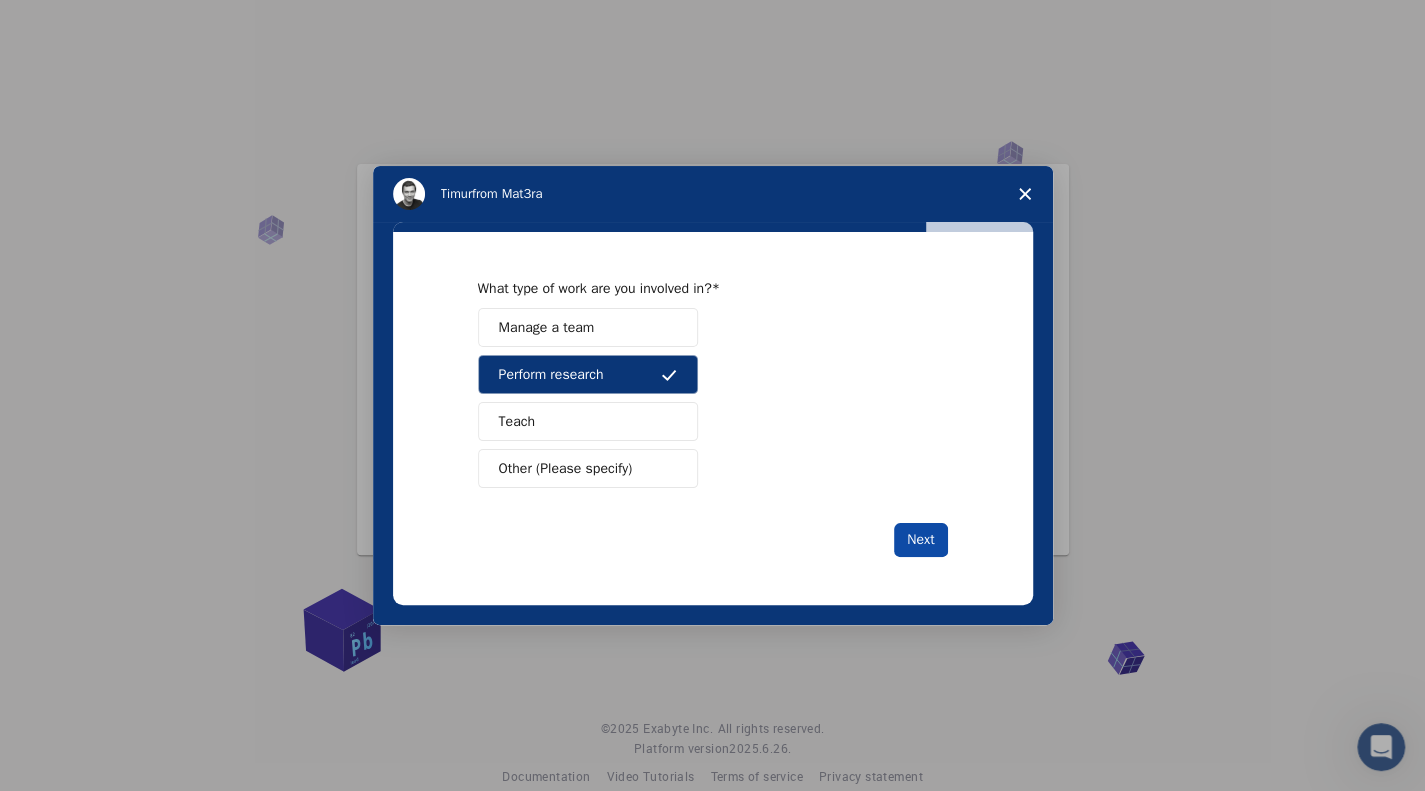 click on "Next" at bounding box center (920, 540) 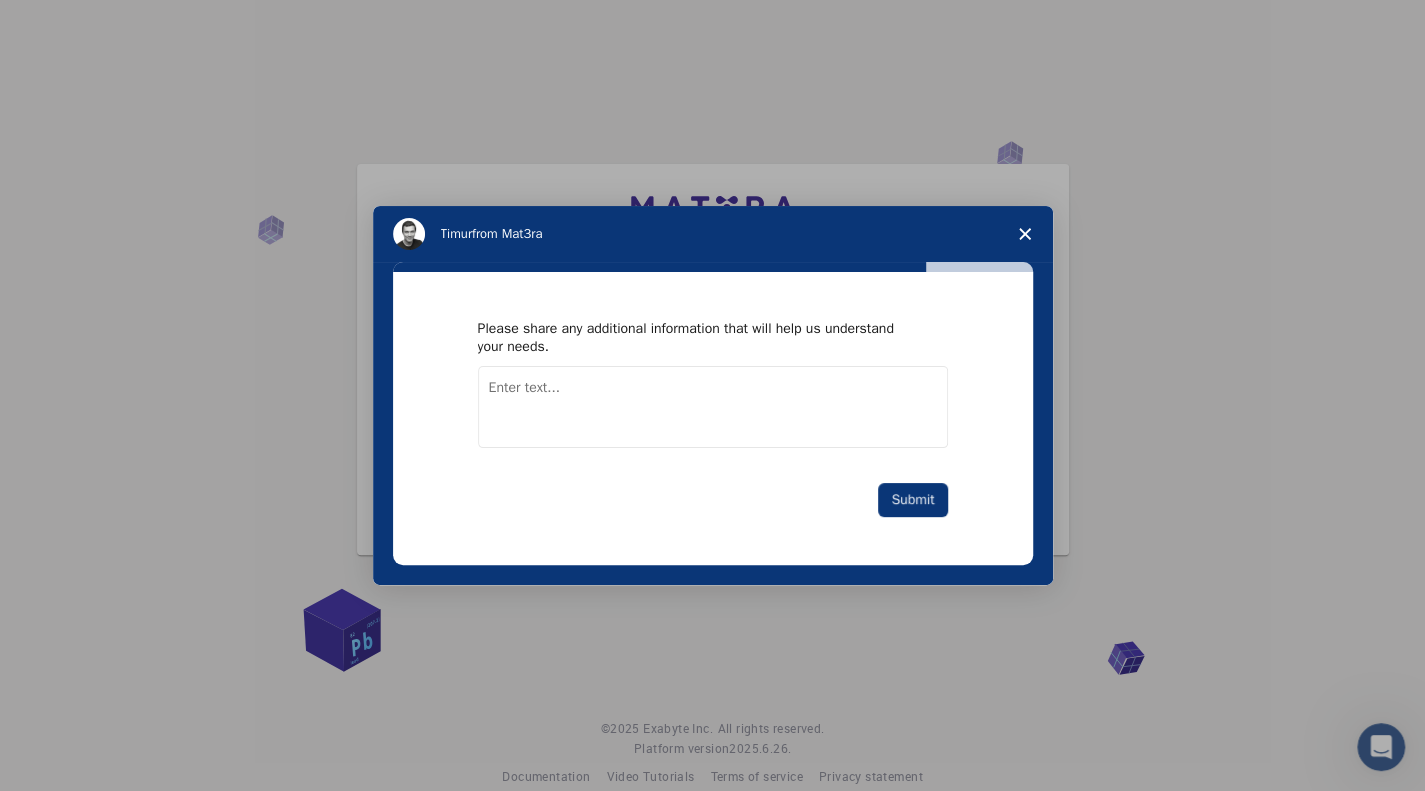 click at bounding box center (713, 407) 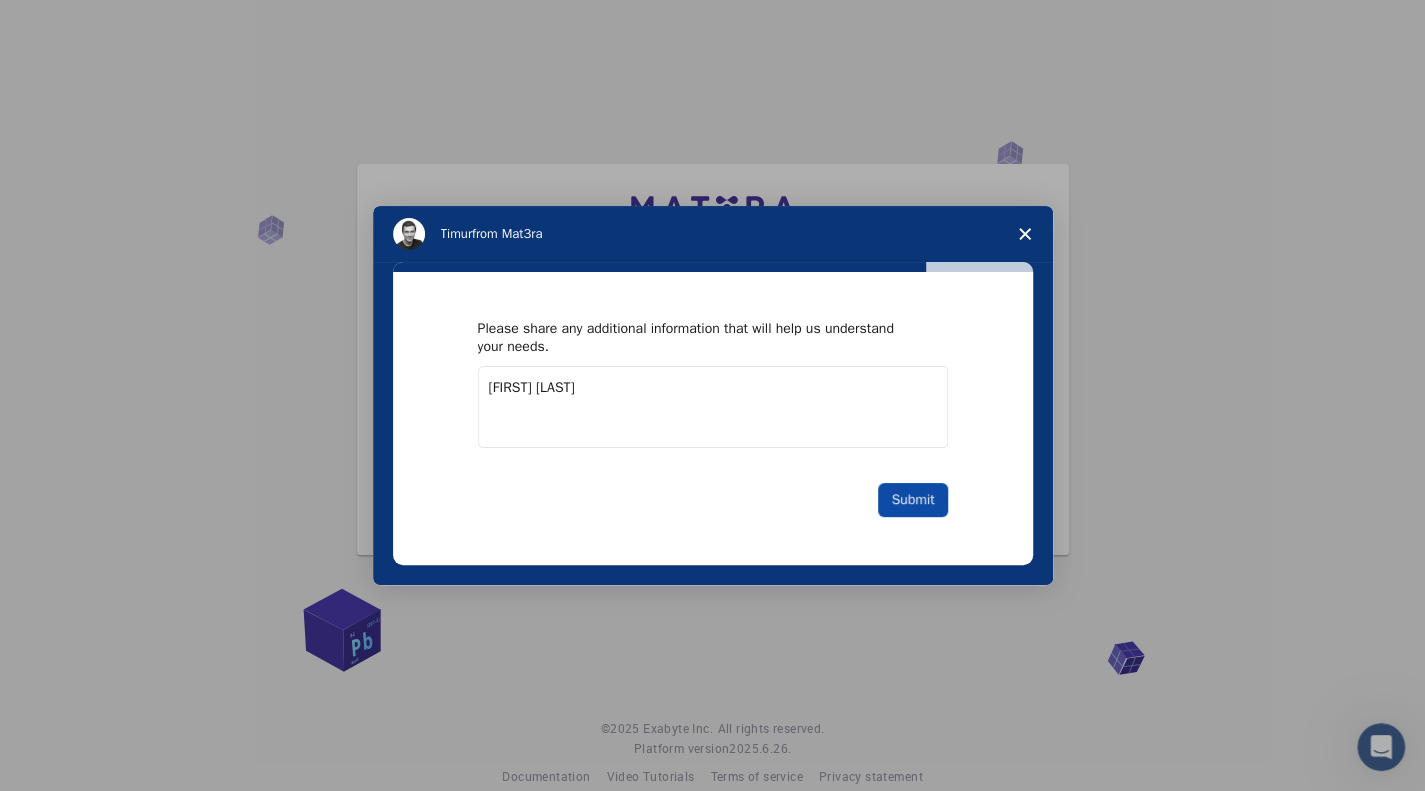 type on "[FIRST] [LAST]" 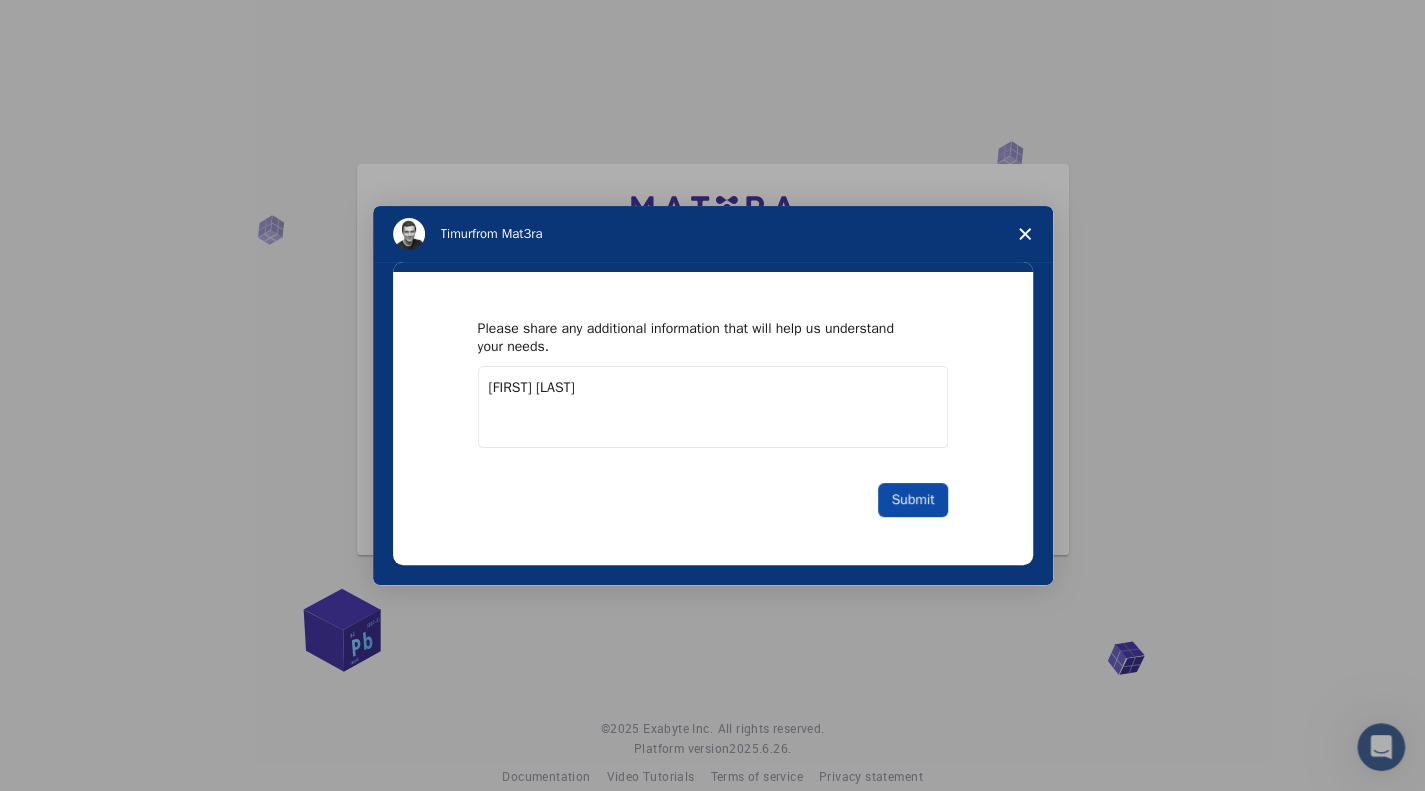 click on "Submit" at bounding box center (912, 500) 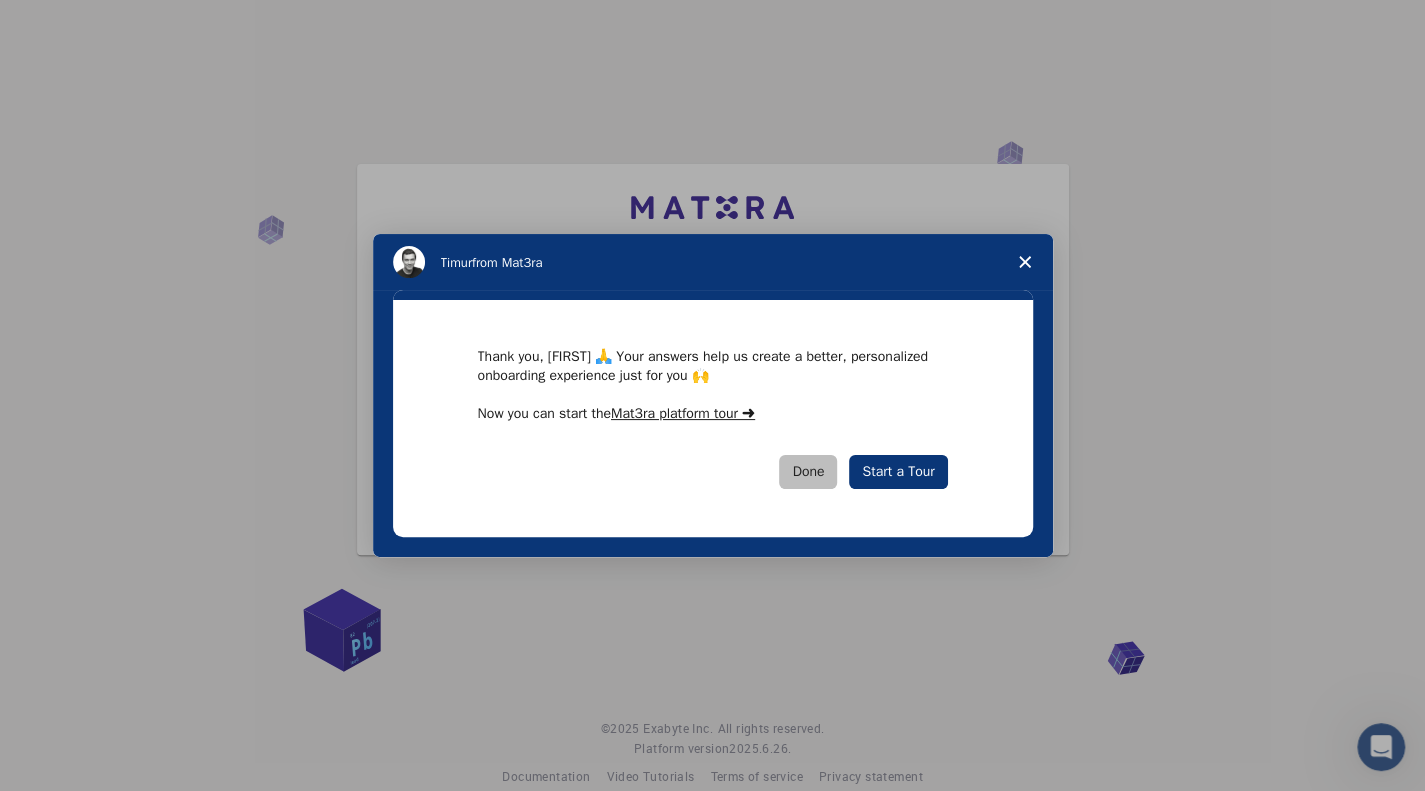 click on "Done" at bounding box center [808, 472] 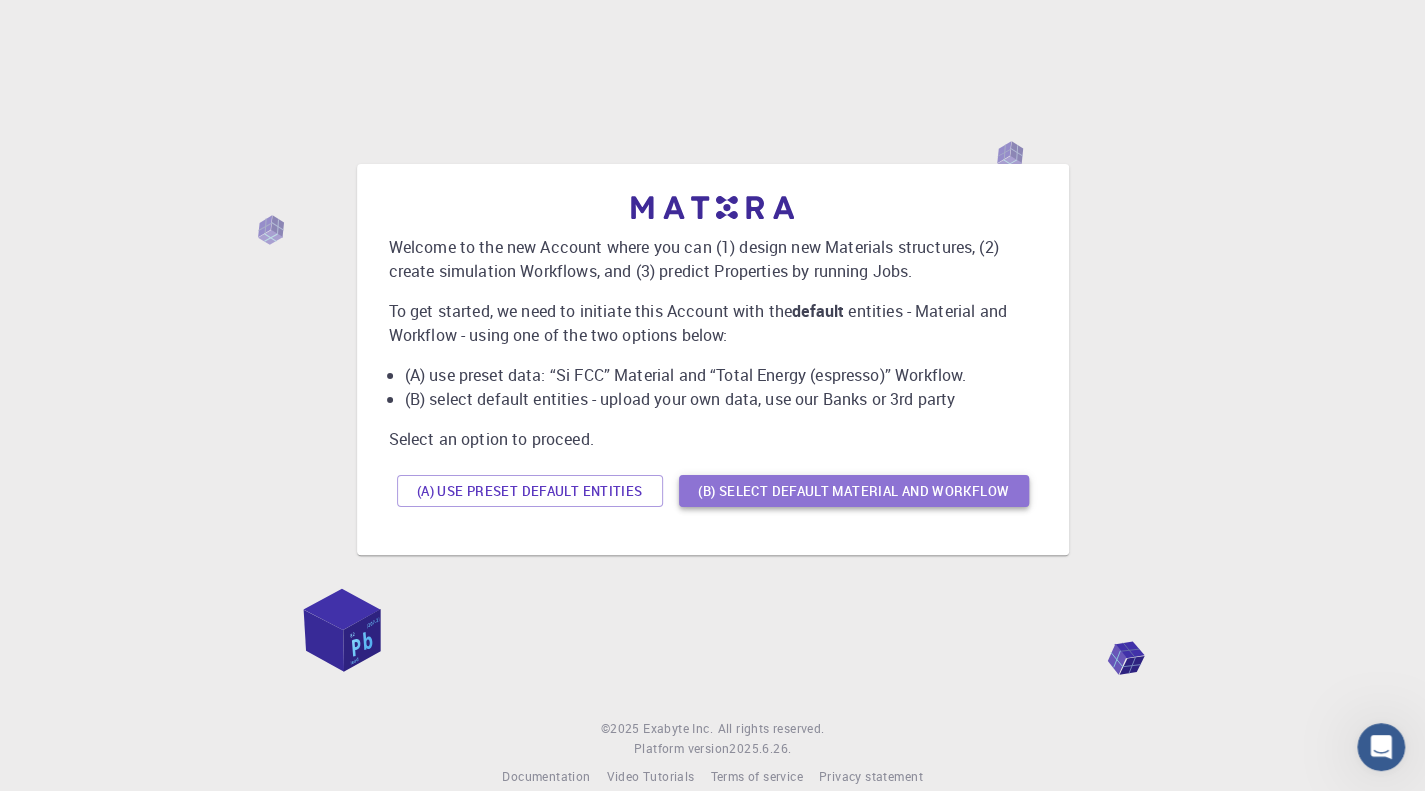 click on "(B) Select default material and workflow" at bounding box center (854, 491) 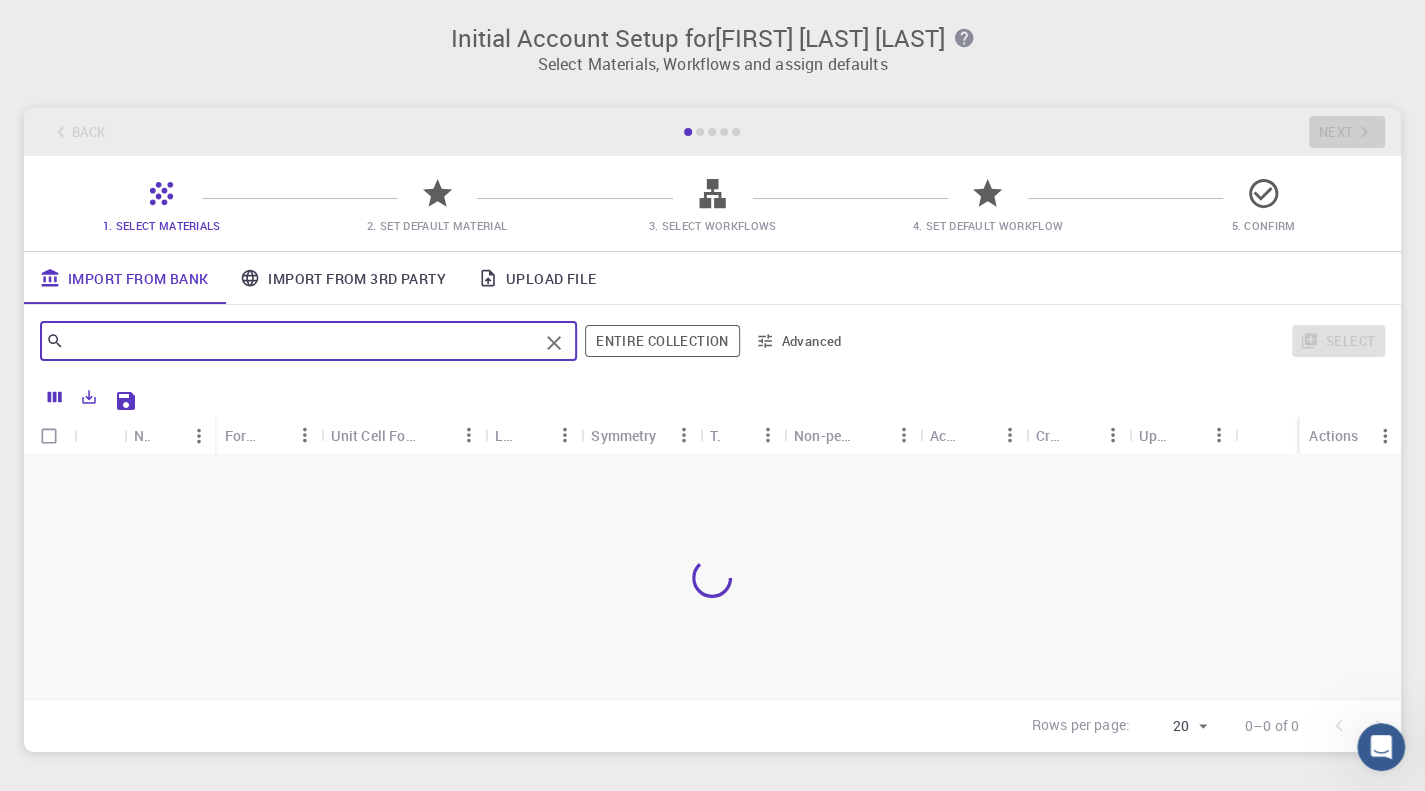 click at bounding box center [301, 341] 